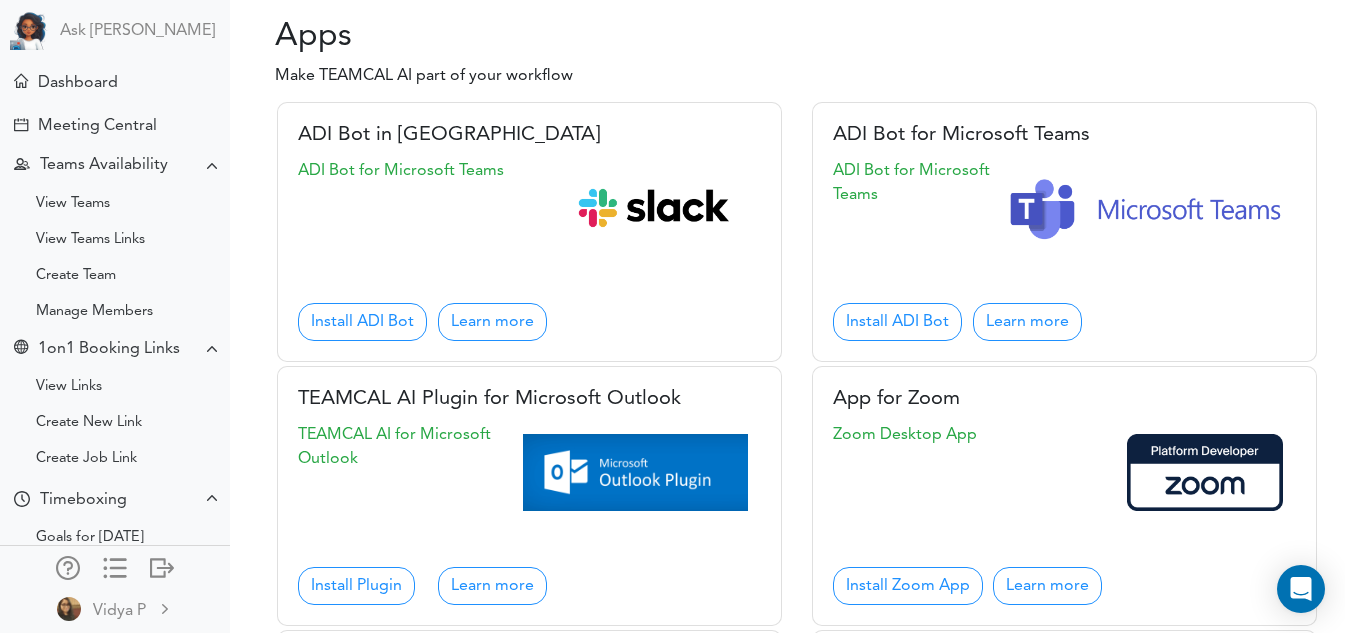 scroll, scrollTop: 539, scrollLeft: 0, axis: vertical 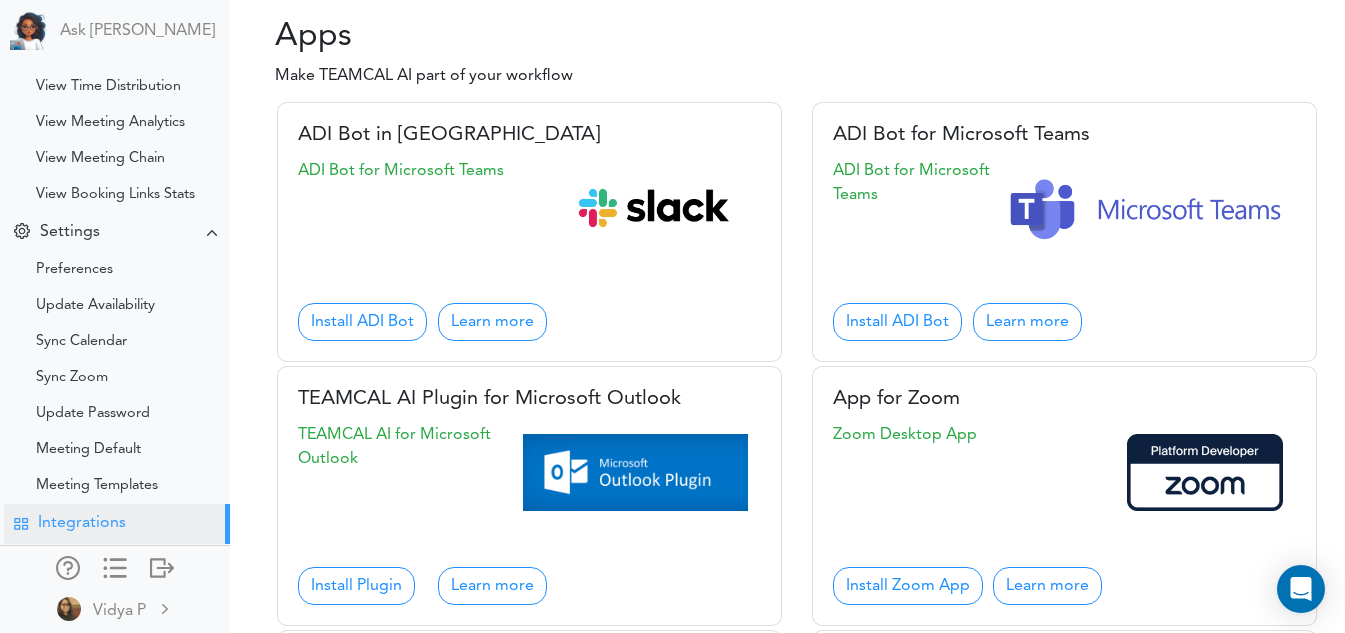 click on "App for Zoom
Zoom Desktop App
Install Zoom App    Learn more" at bounding box center (1064, 496) 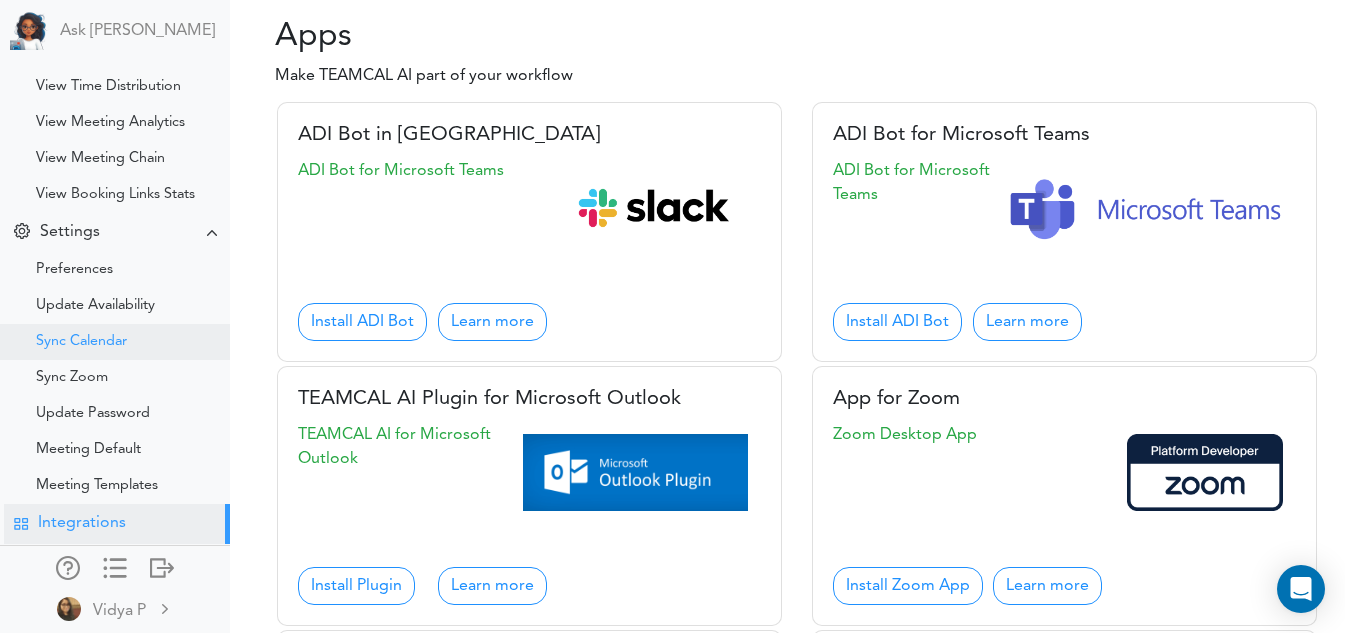 scroll, scrollTop: 10, scrollLeft: 0, axis: vertical 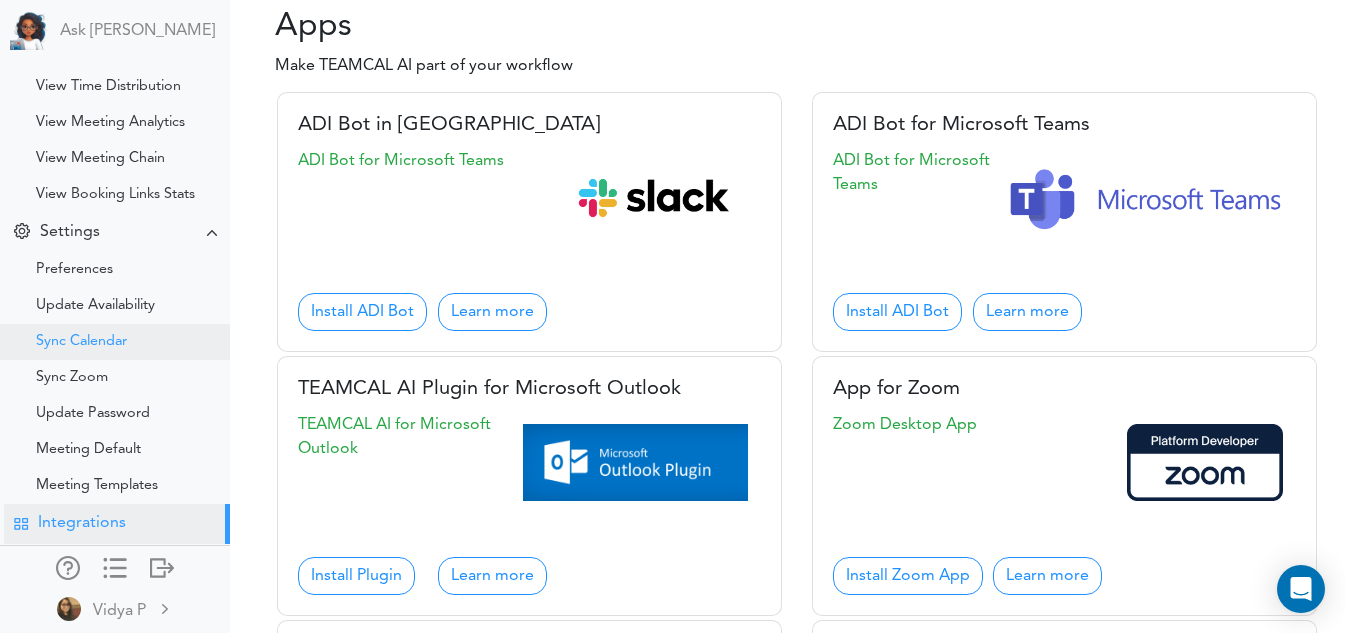 click on "Sync Calendar" at bounding box center [115, 342] 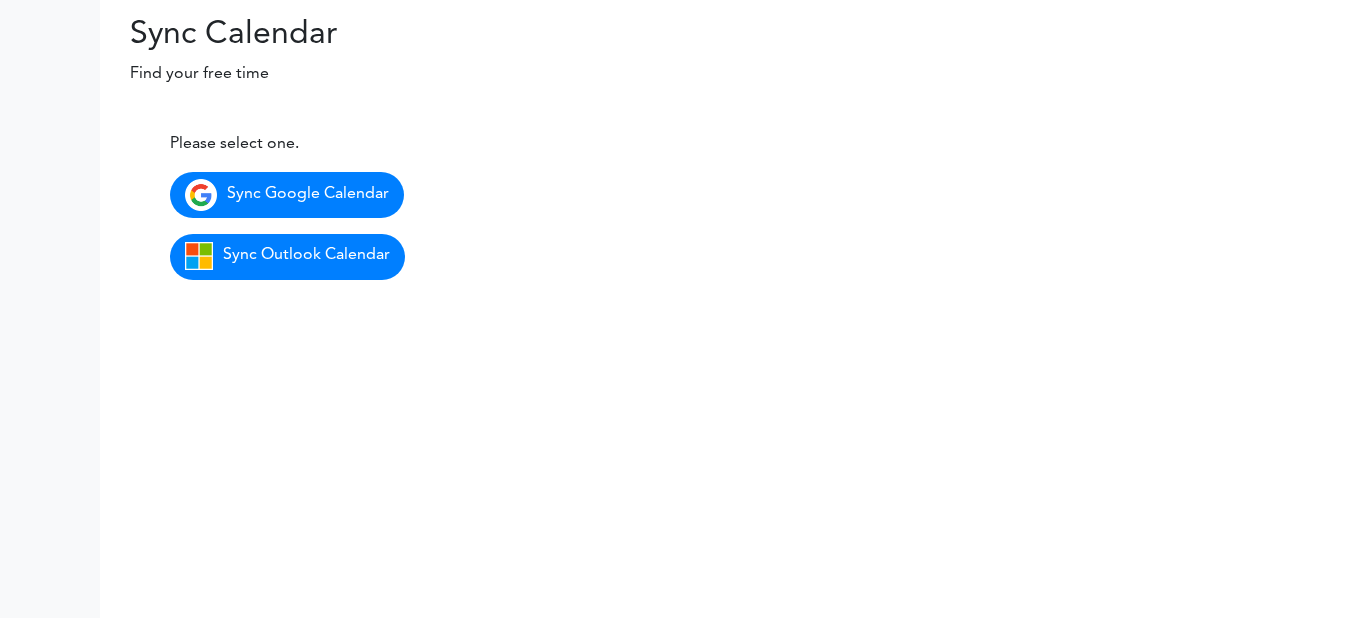 scroll, scrollTop: 0, scrollLeft: 0, axis: both 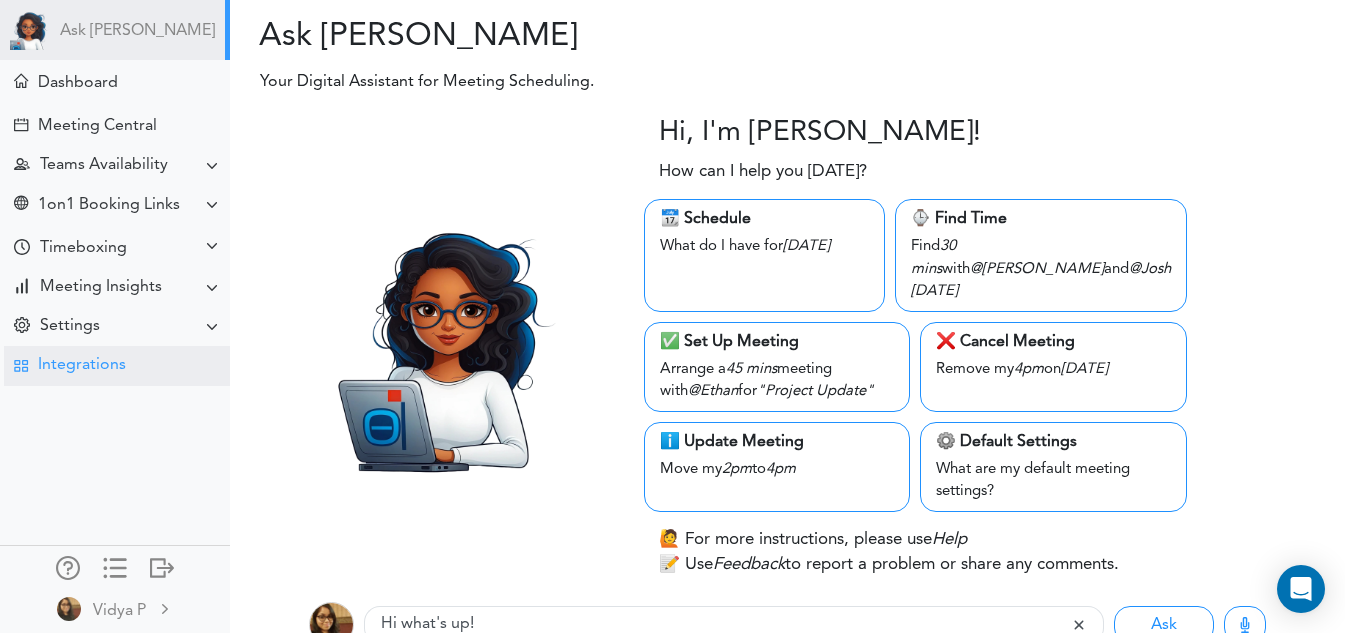 click on "Integrations" at bounding box center (82, 365) 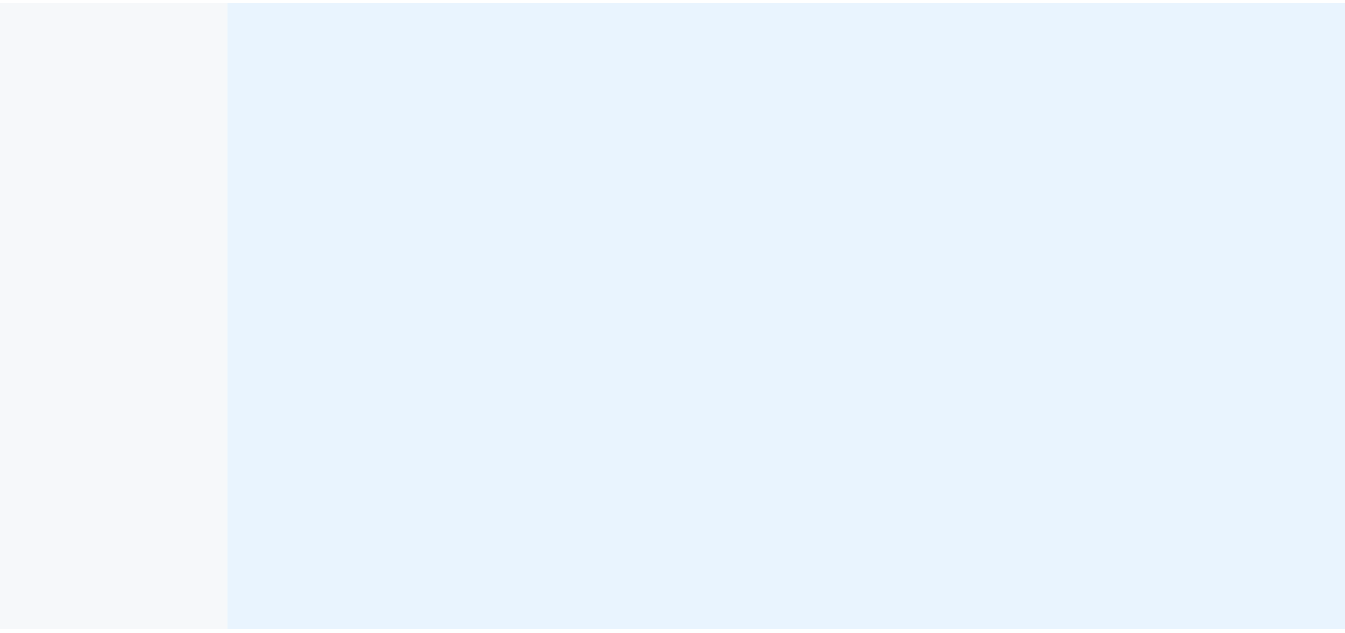 scroll, scrollTop: 0, scrollLeft: 0, axis: both 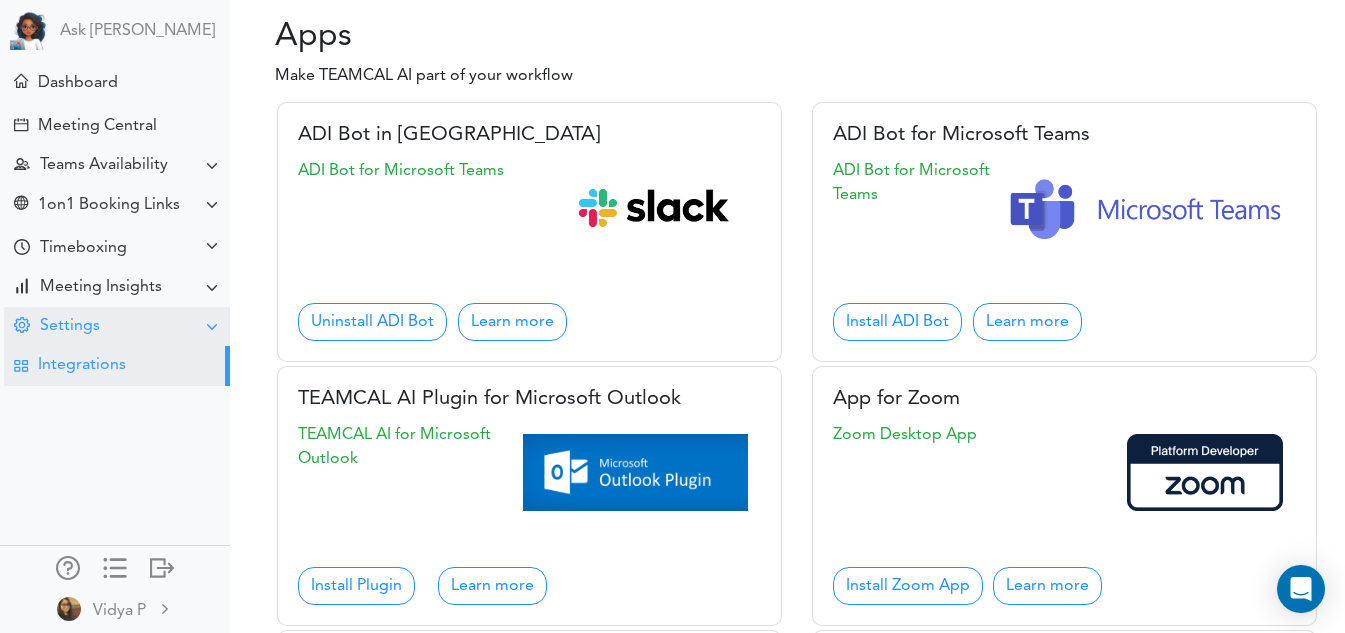 click on "Settings" at bounding box center [117, 326] 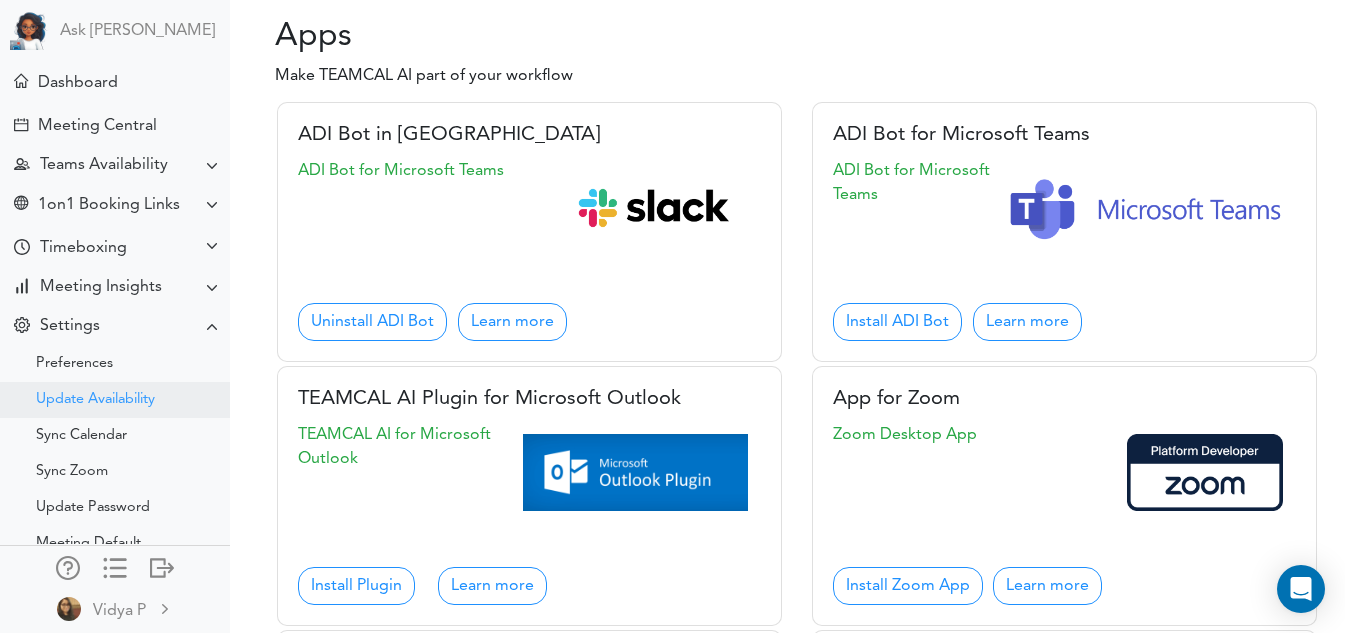 scroll, scrollTop: 109, scrollLeft: 0, axis: vertical 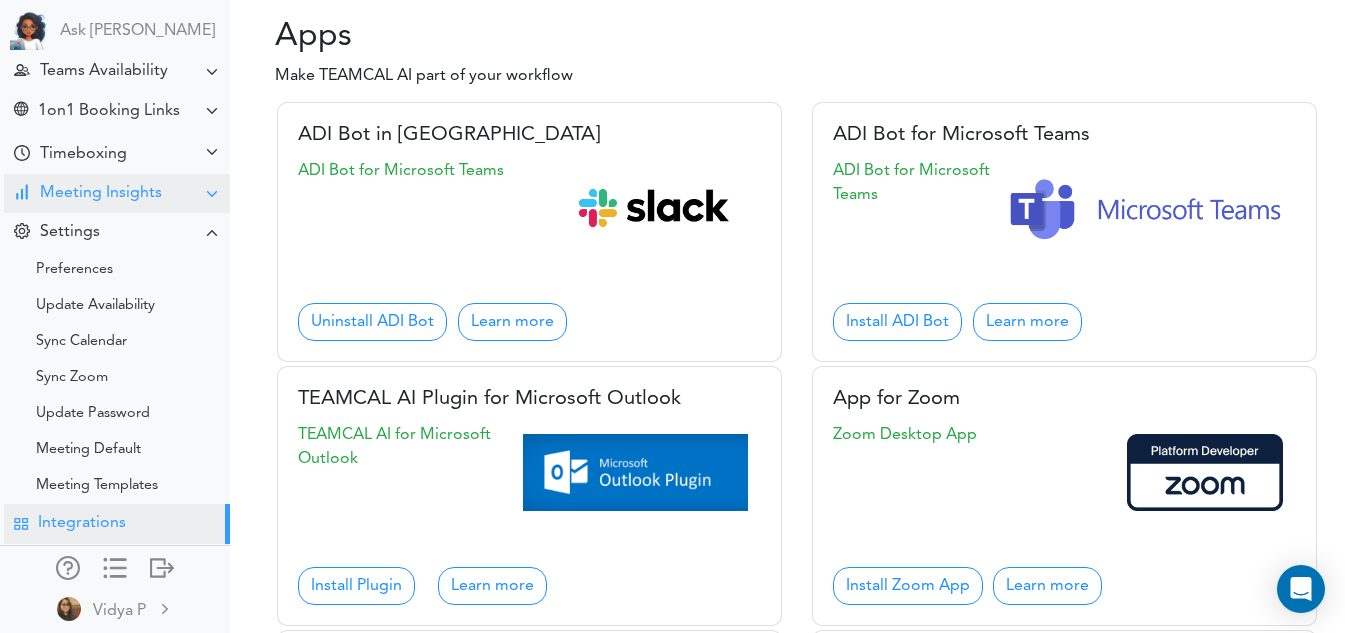click on "Meeting Insights" at bounding box center (101, 193) 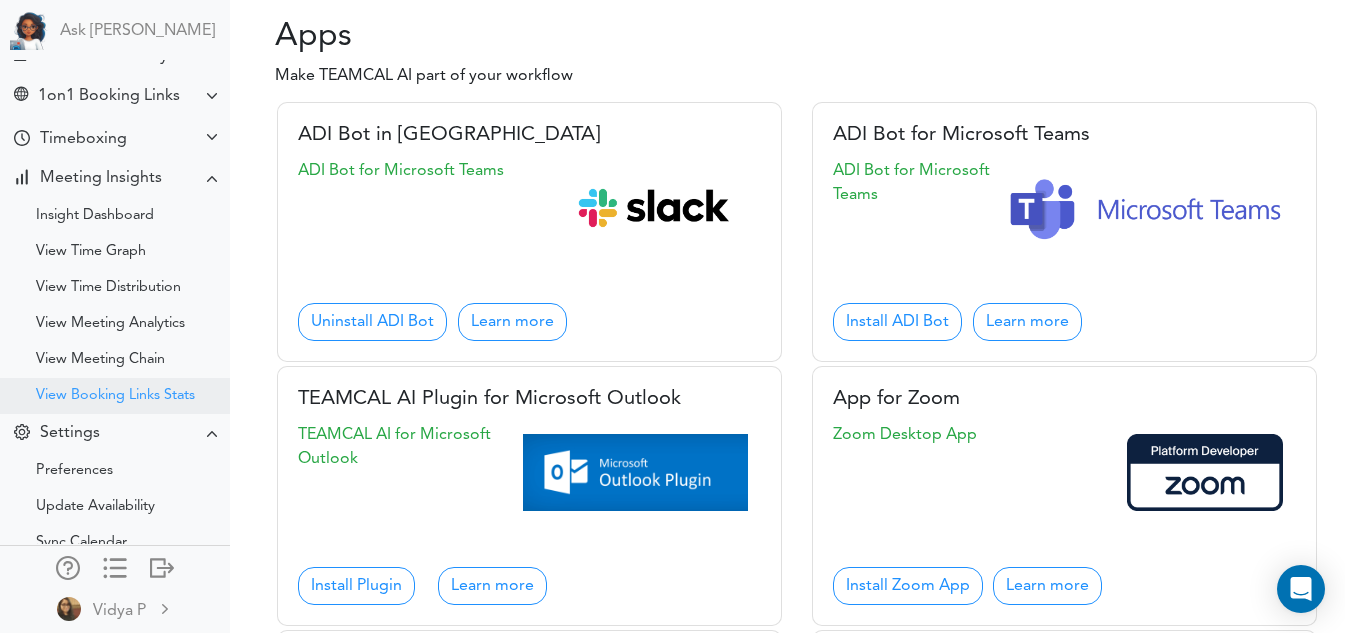 click on "View Booking Links Stats" at bounding box center (115, 396) 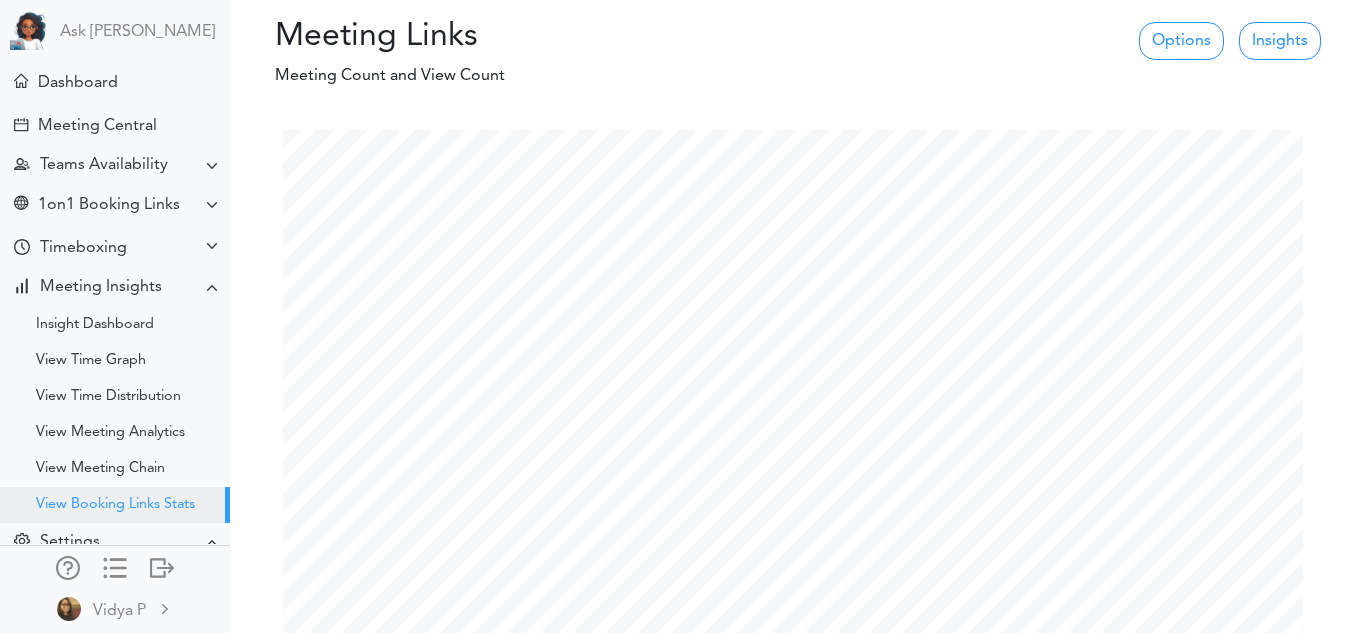 scroll, scrollTop: 0, scrollLeft: 0, axis: both 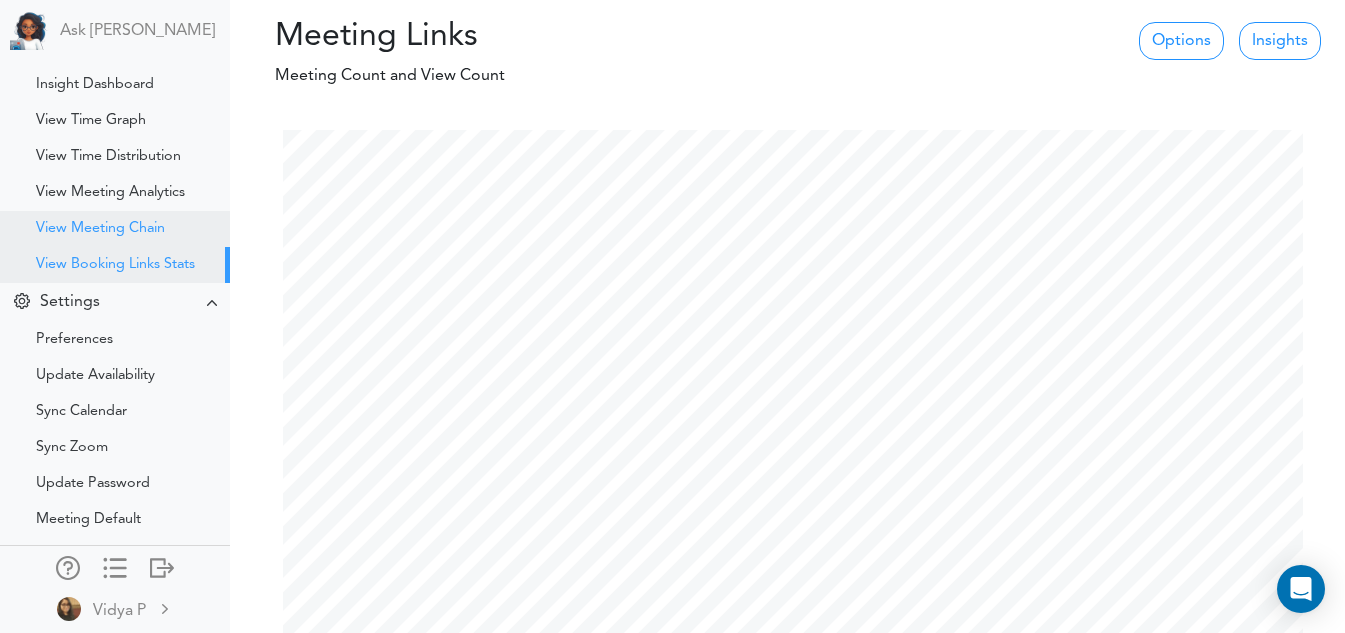 click on "View Meeting Chain" at bounding box center (115, 229) 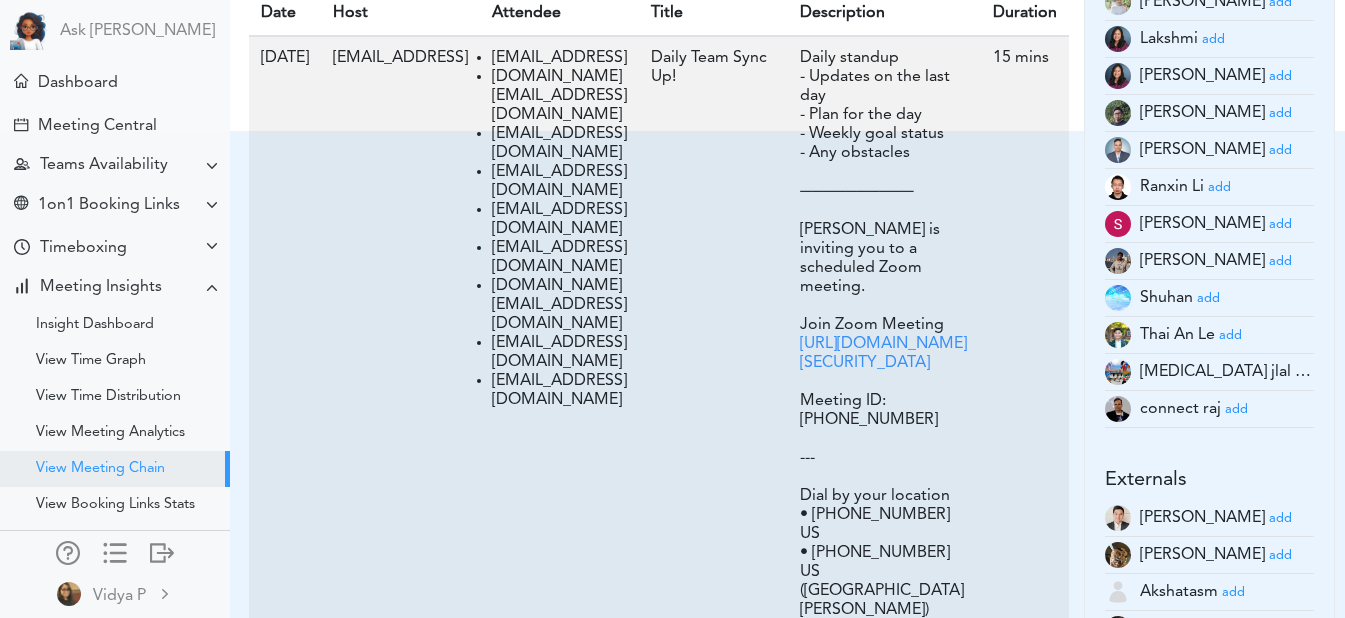 scroll, scrollTop: 744, scrollLeft: 0, axis: vertical 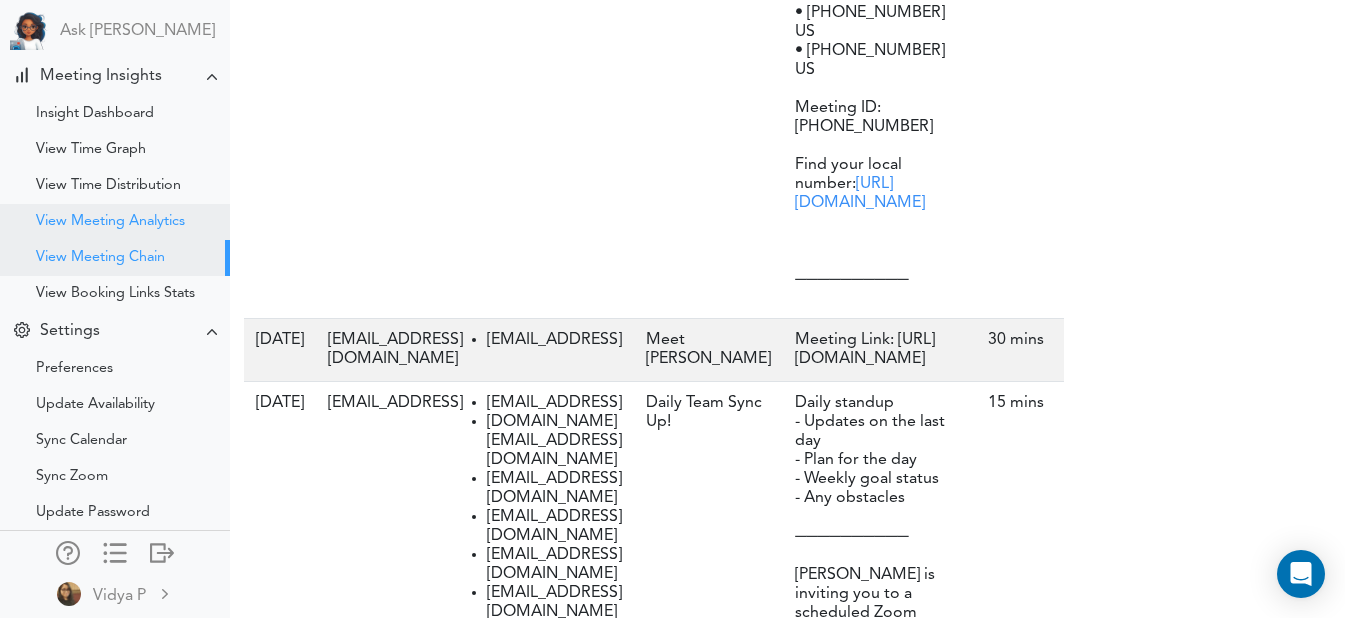 click on "View Meeting Analytics" at bounding box center (110, 222) 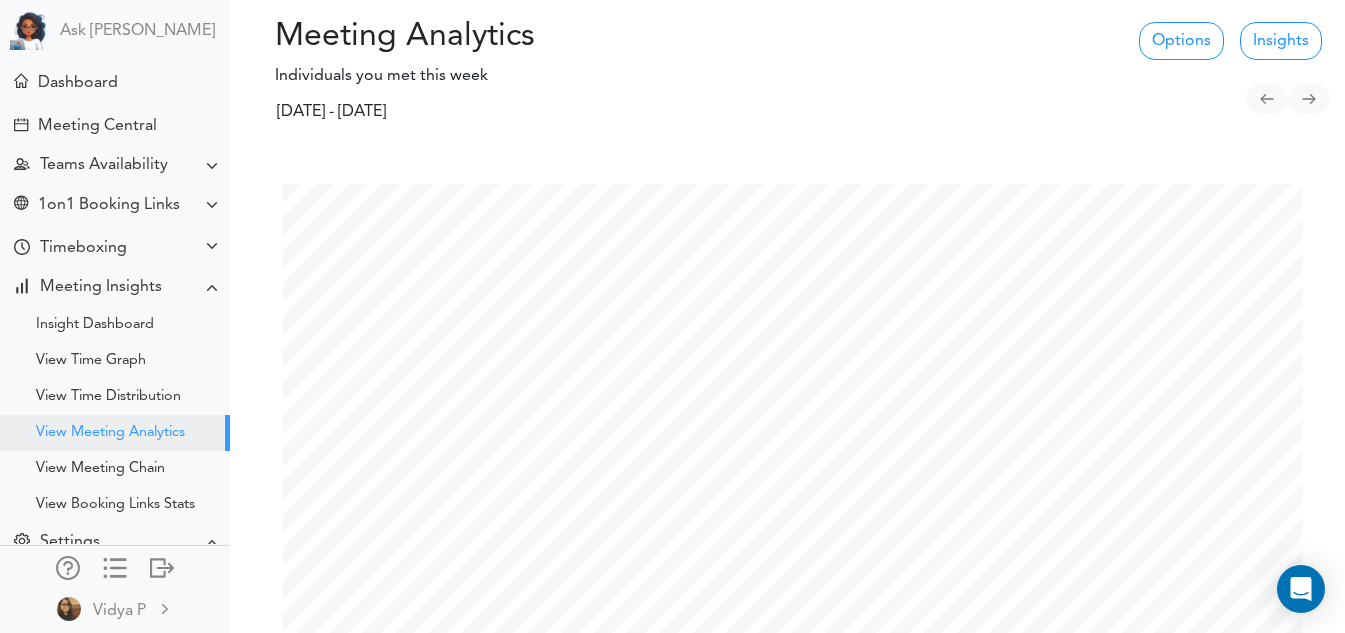 scroll, scrollTop: 0, scrollLeft: 0, axis: both 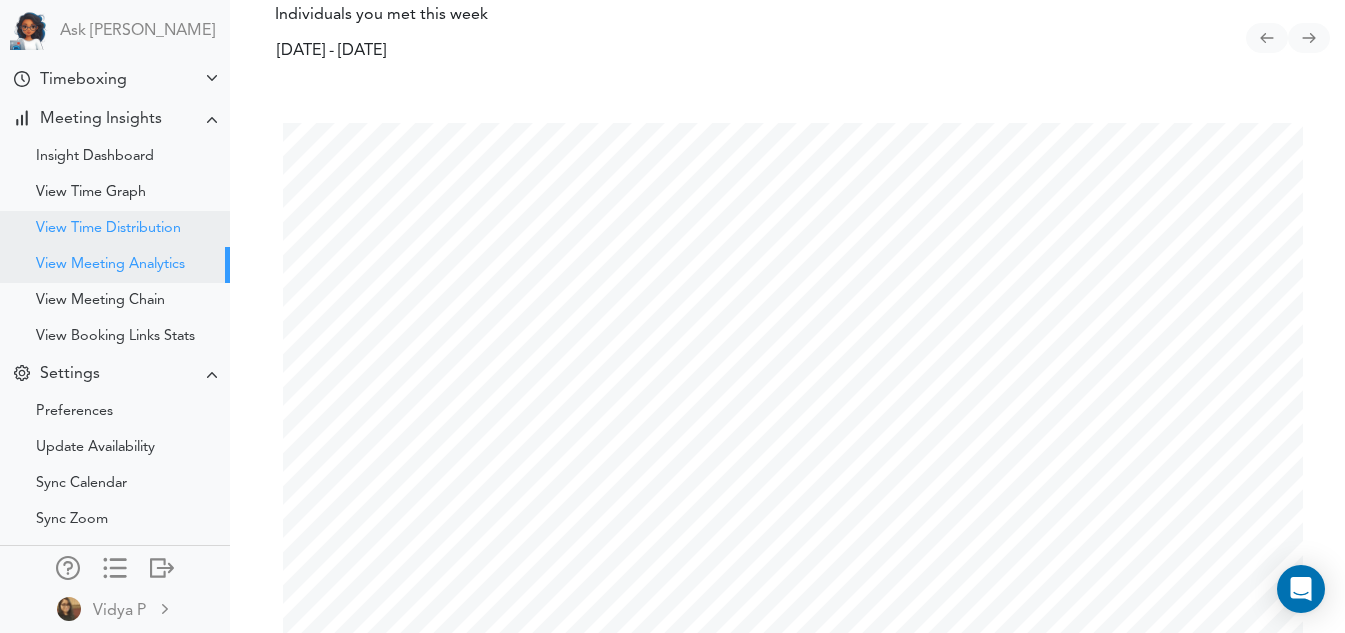 click on "View Time Distribution" at bounding box center (115, 229) 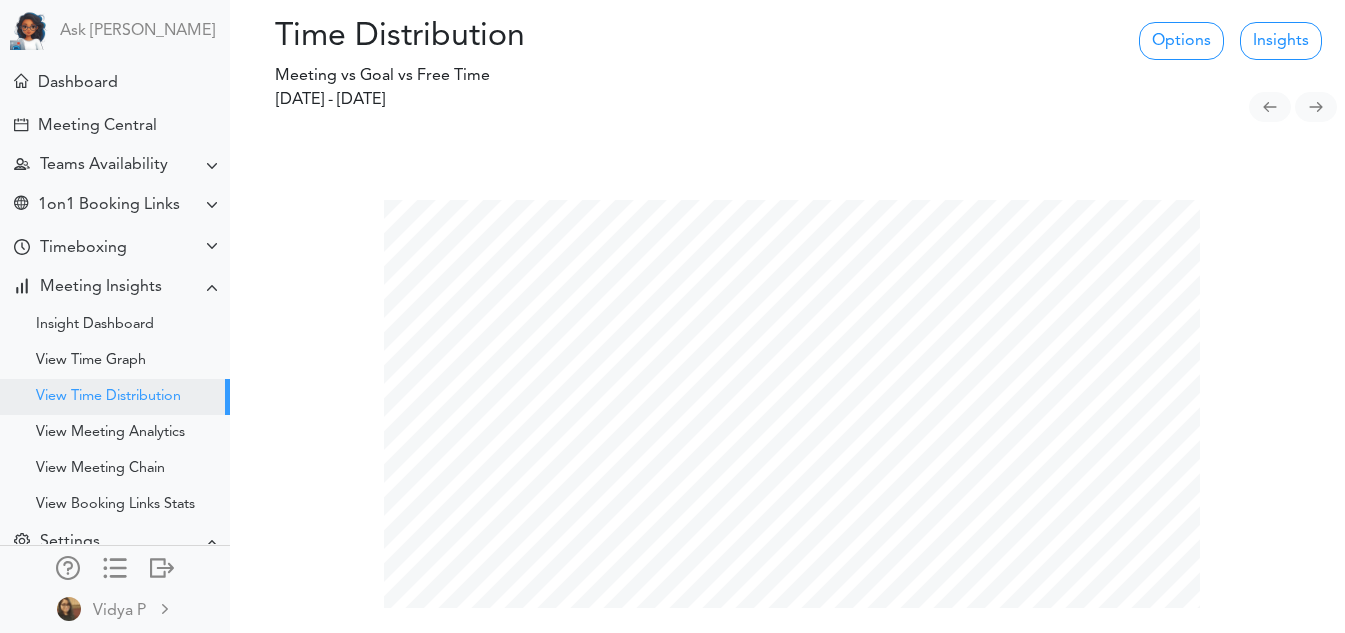 scroll, scrollTop: 0, scrollLeft: 0, axis: both 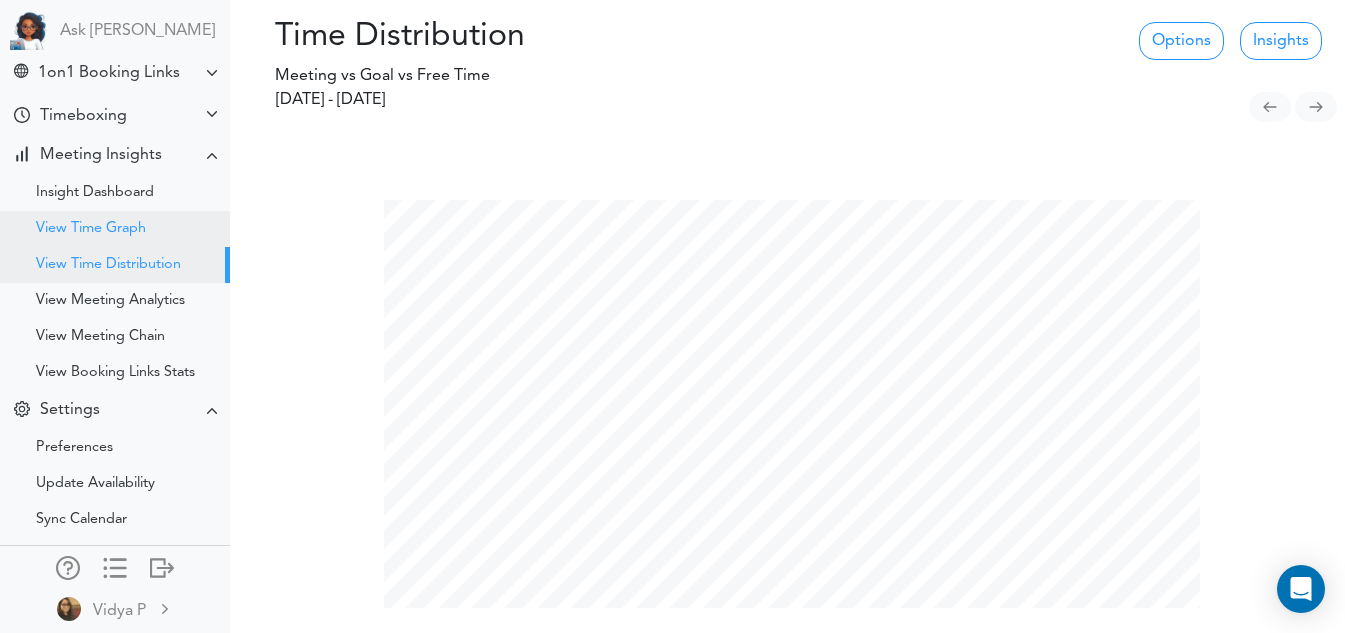 click on "View Time Graph" at bounding box center (115, 229) 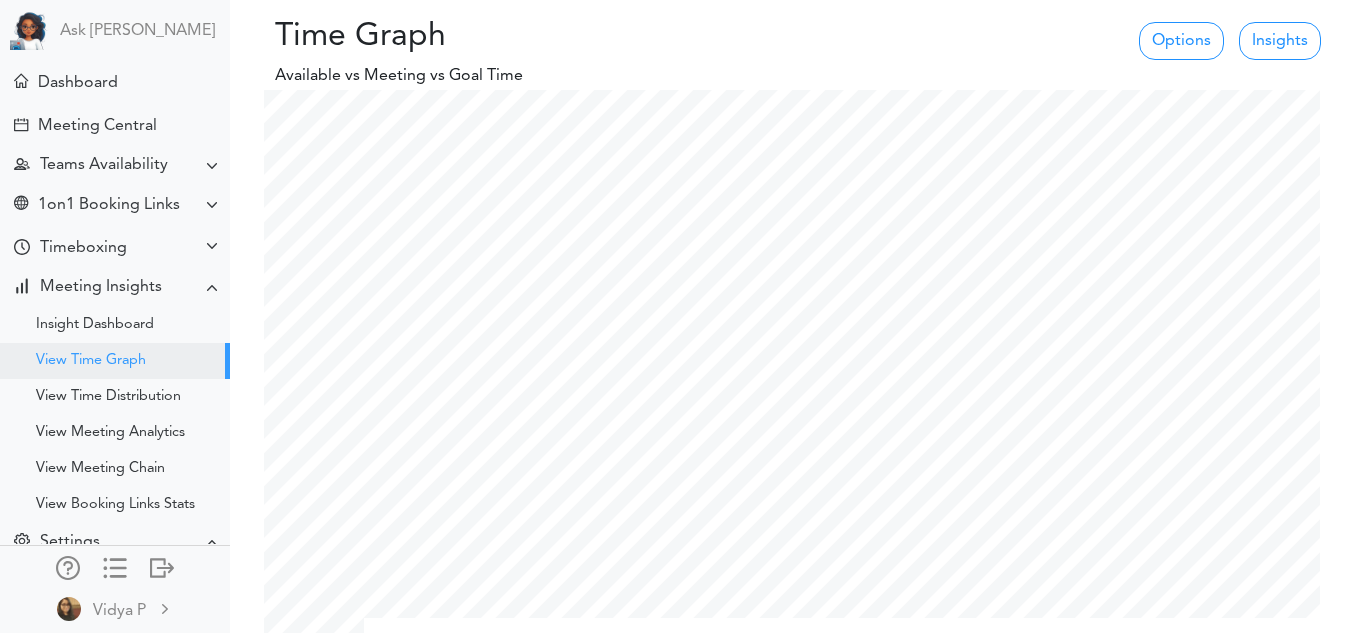 scroll, scrollTop: 0, scrollLeft: 0, axis: both 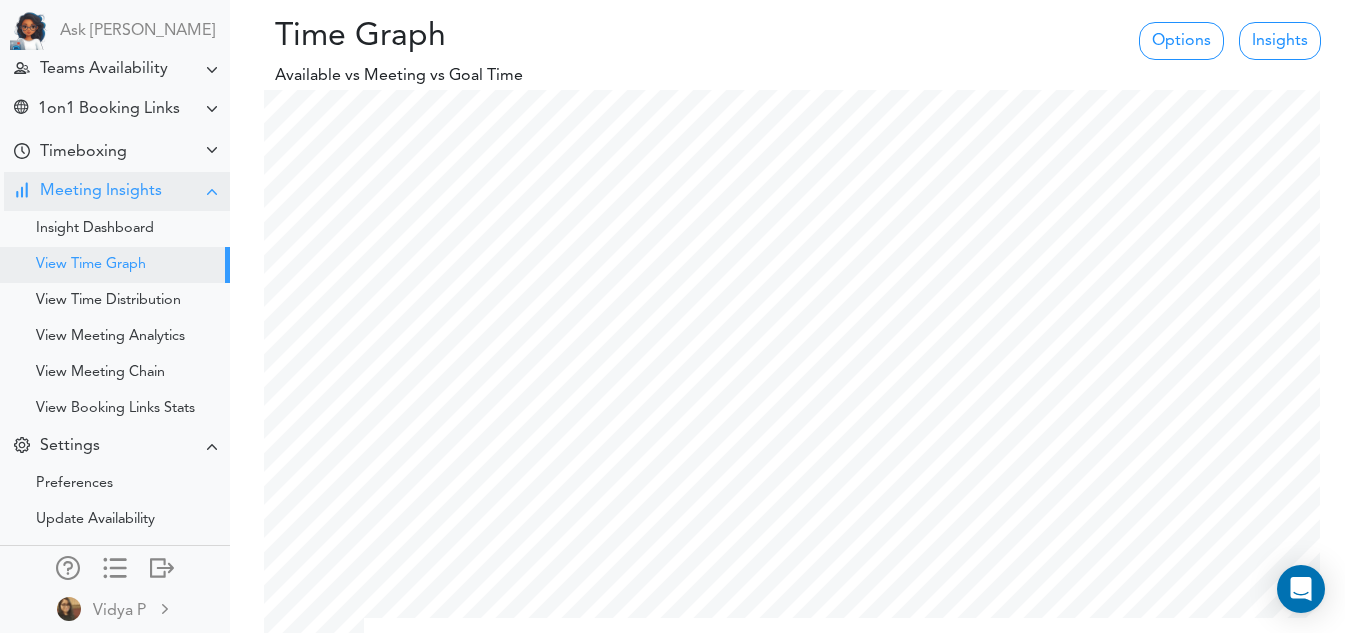 click on "Meeting Insights" at bounding box center [101, 191] 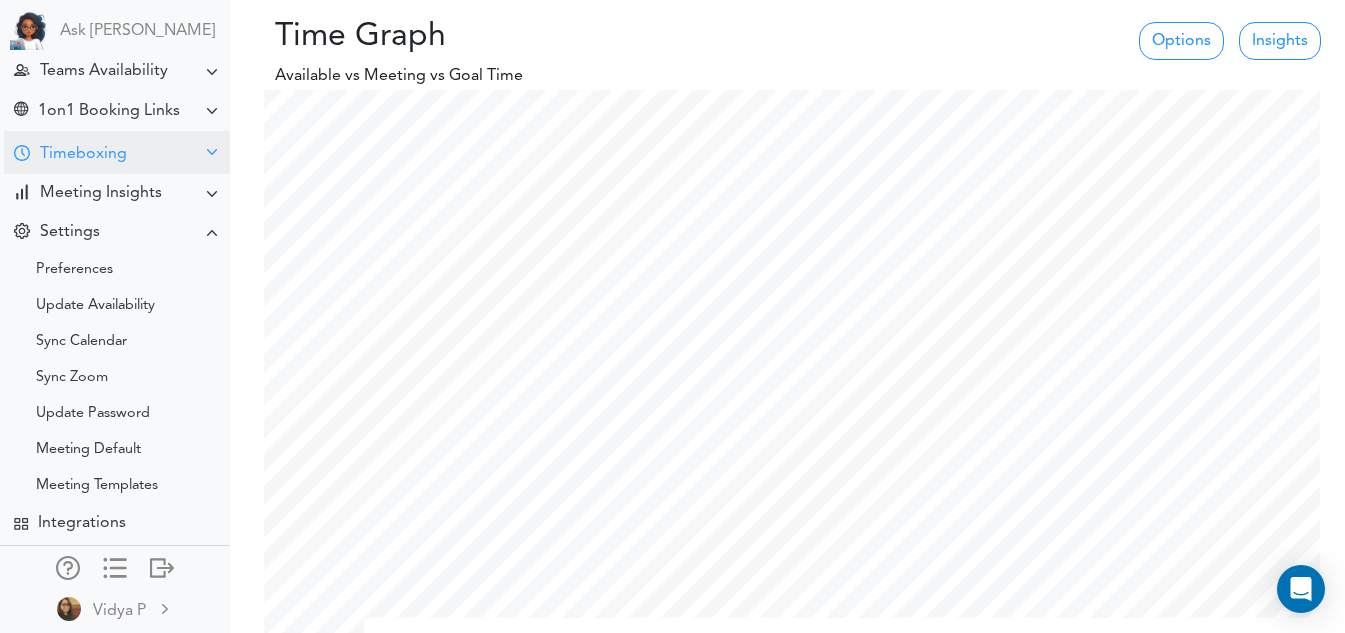 click on "Timeboxing" at bounding box center [83, 154] 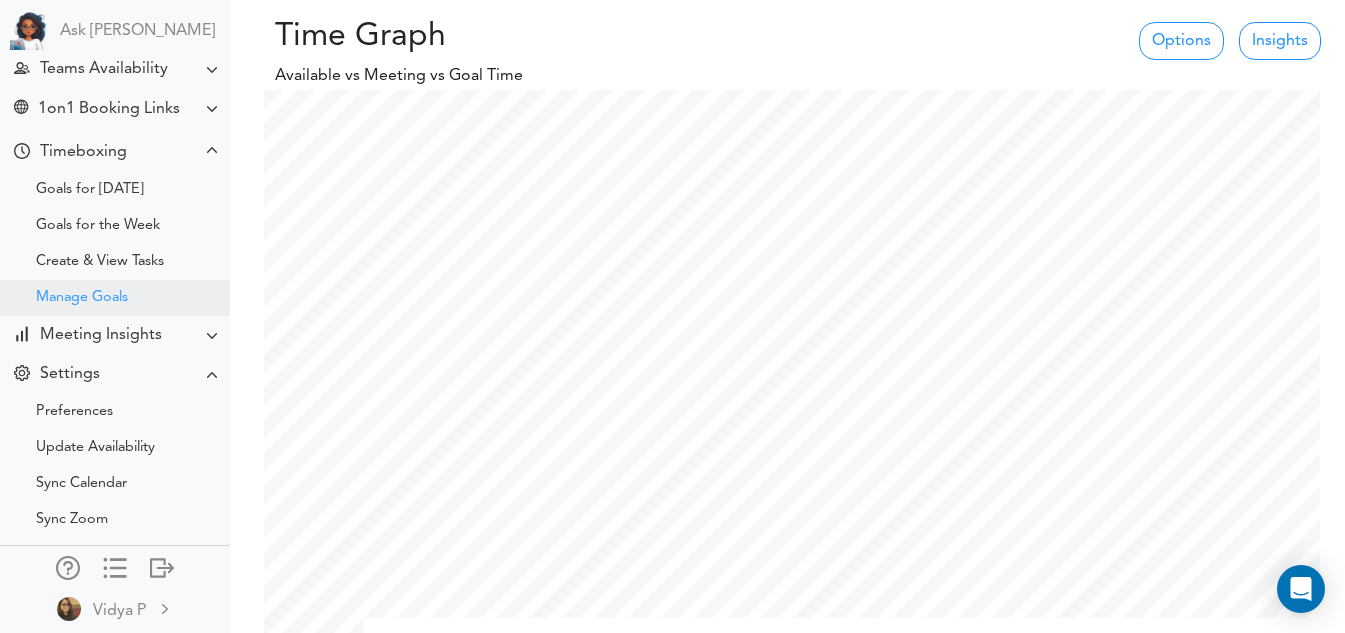 click on "Manage Goals" at bounding box center [82, 298] 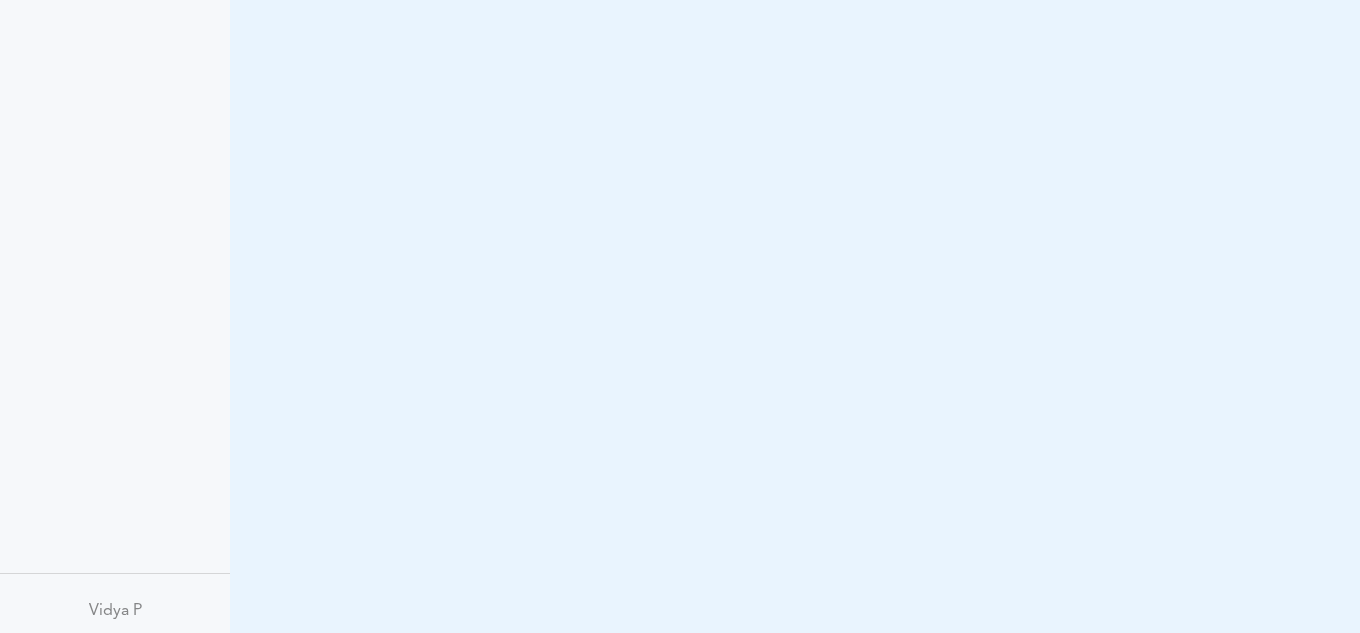 scroll, scrollTop: 0, scrollLeft: 0, axis: both 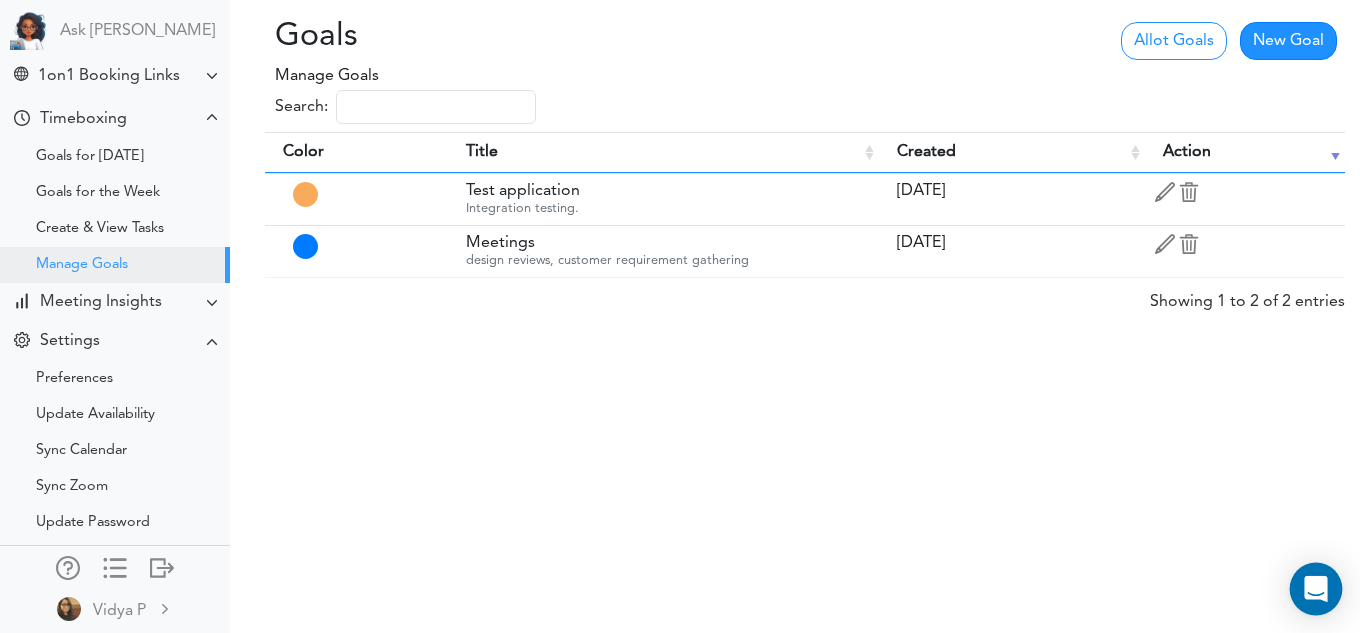 click at bounding box center (1316, 589) 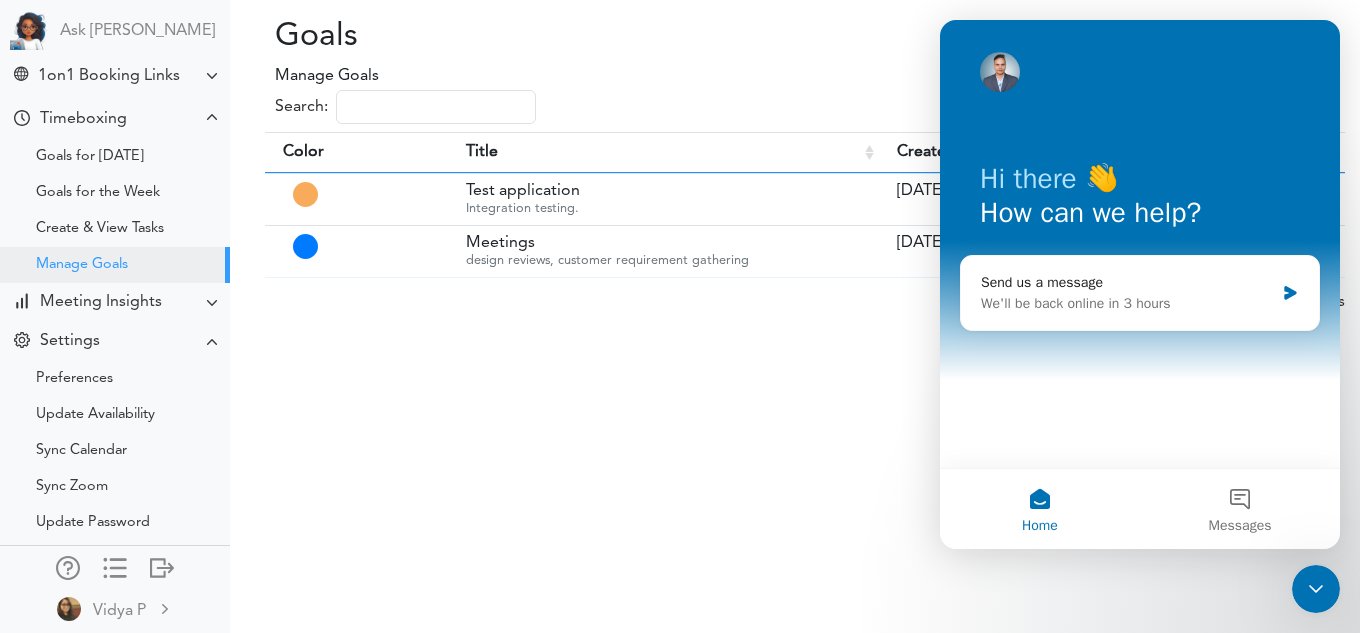 scroll, scrollTop: 0, scrollLeft: 0, axis: both 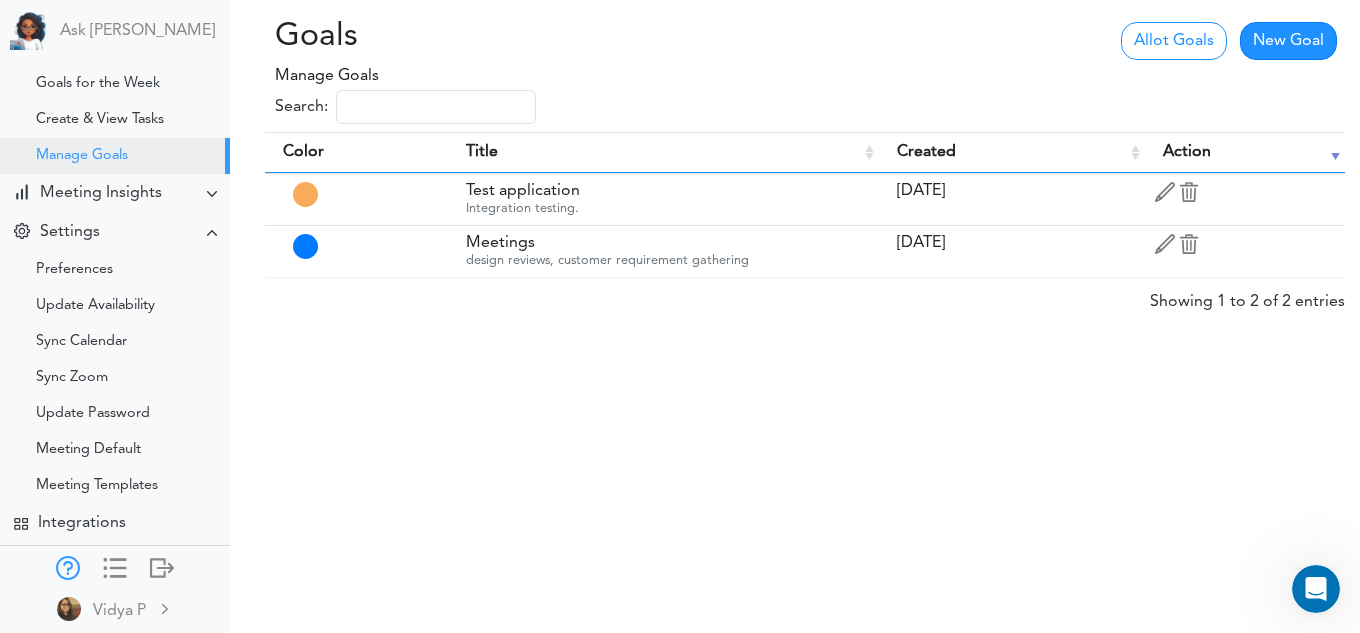 click at bounding box center [68, 566] 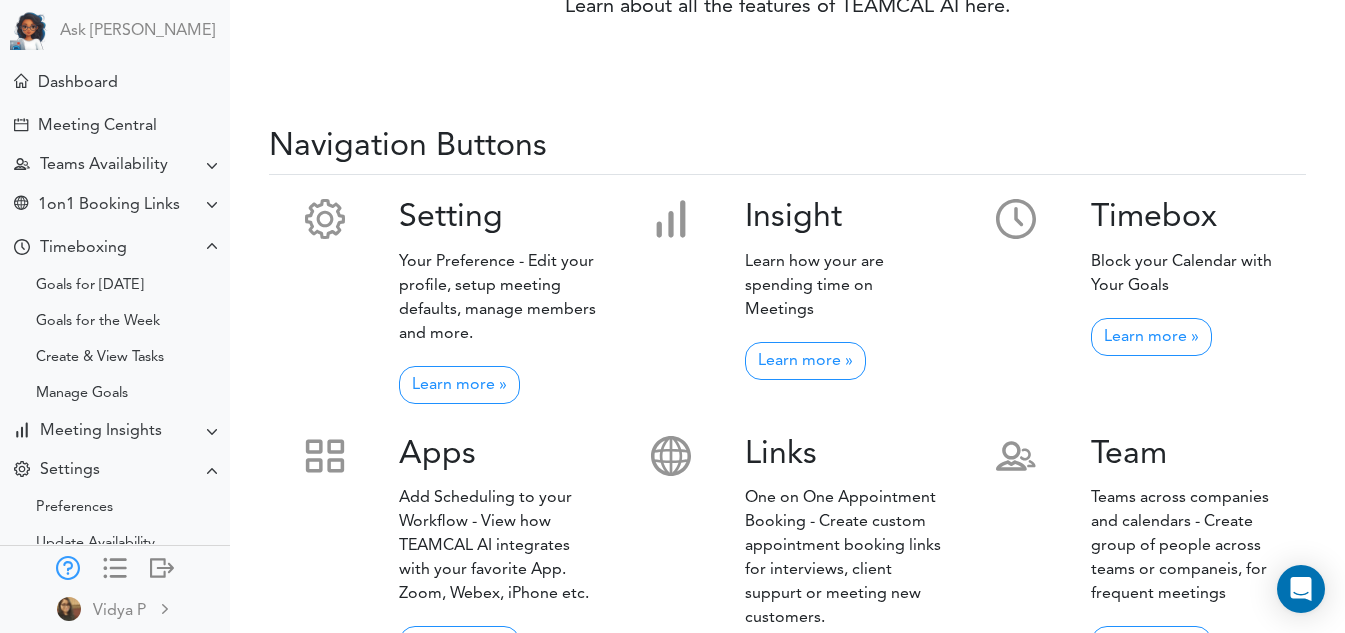 scroll, scrollTop: 263, scrollLeft: 0, axis: vertical 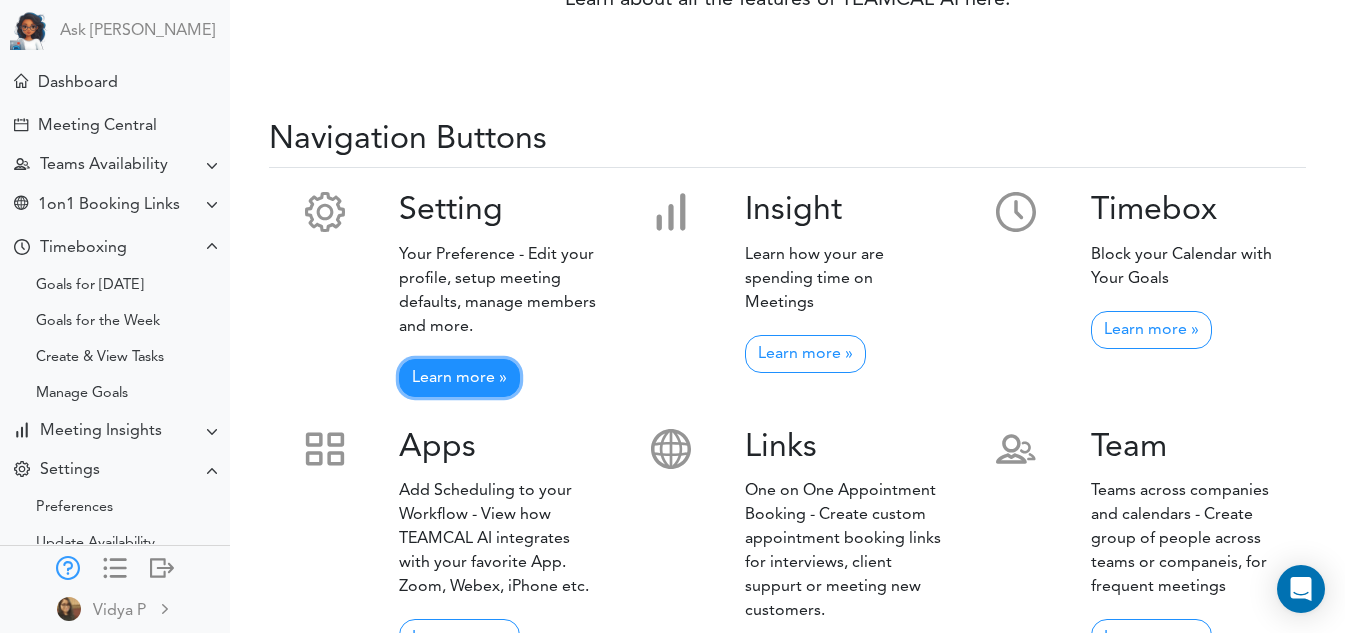 click on "Learn more »" at bounding box center (459, 378) 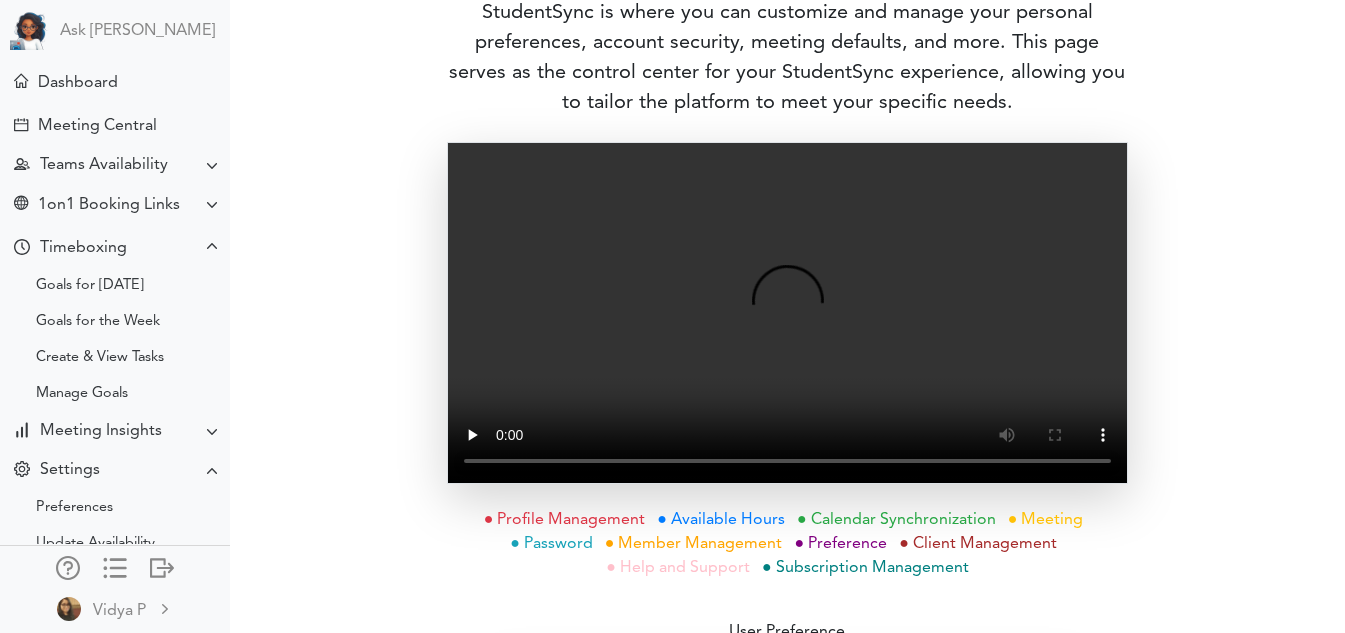 scroll, scrollTop: 397, scrollLeft: 0, axis: vertical 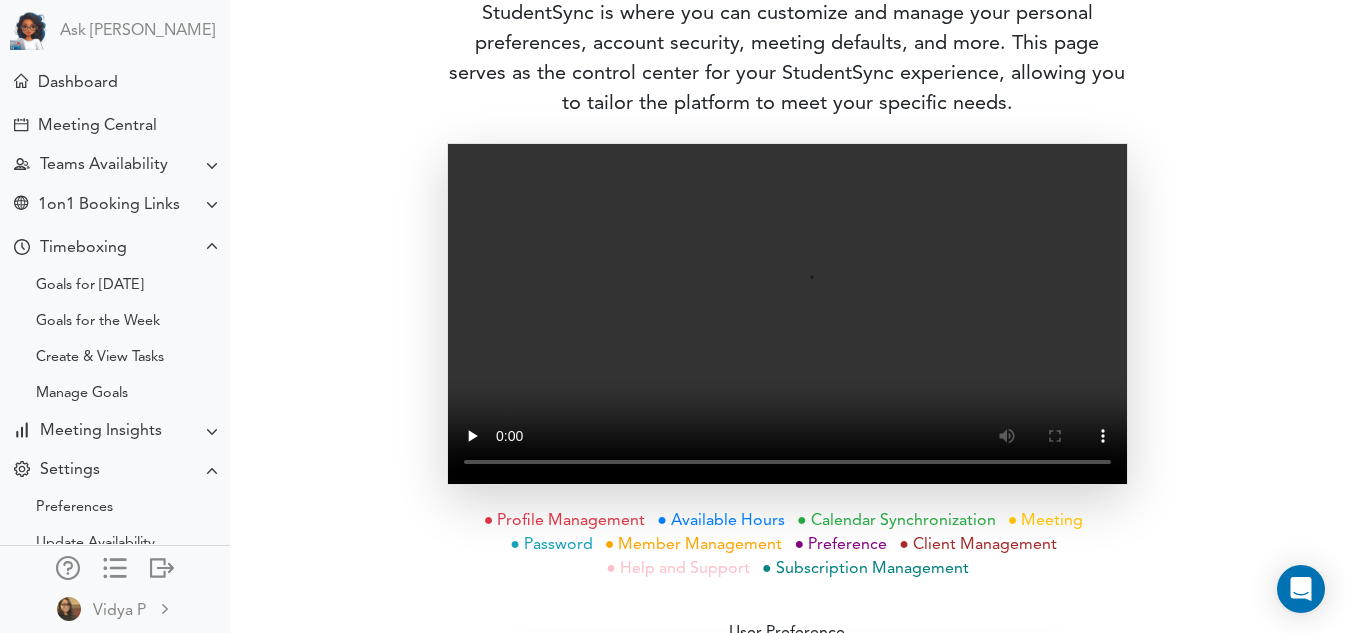 click on "Your browser does not support the video tag." at bounding box center [787, 314] 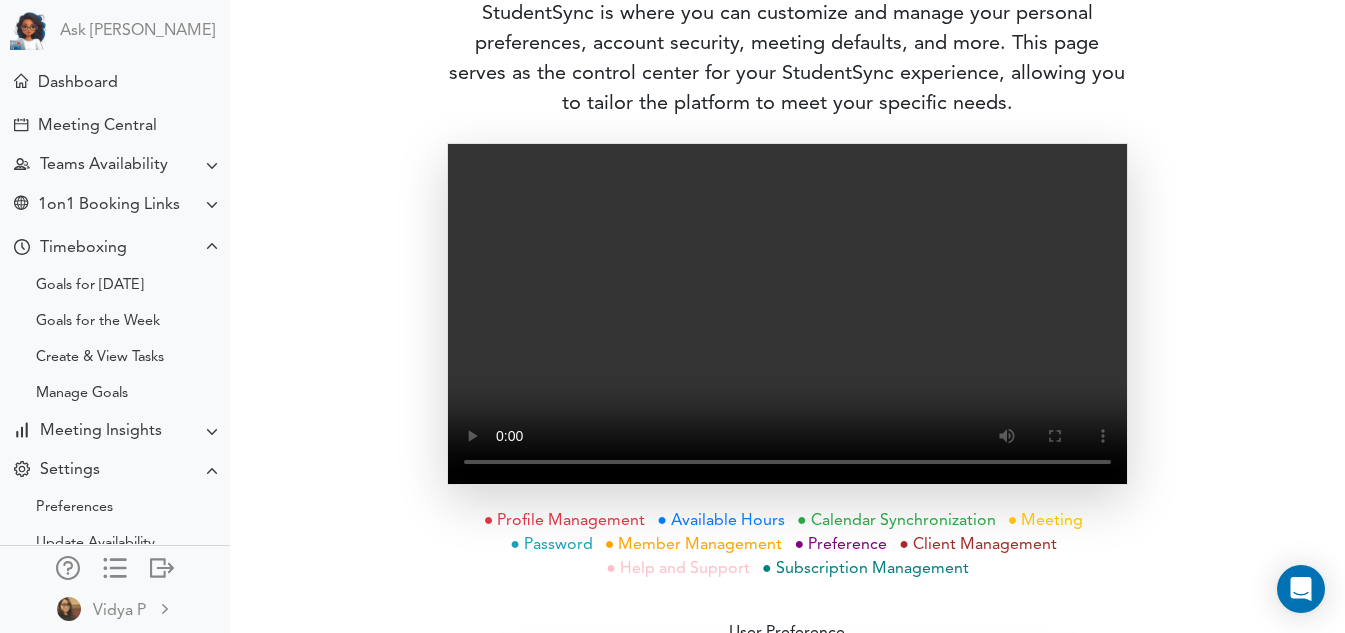 click on "TEAMCAL AI Workflow Setting
Welcome to Your StudentSync Settings Page,
The Settings page on StudentSync is where you can customize and manage your personal preferences, account security, meeting defaults, and more.
This page serves as the control center for your StudentSync experience, allowing you to tailor the platform to meet your specific needs.
Your browser does not support the video tag.
● Profile Management
● Available Hours
● Calendar Synchronization
● Meeting
● Password
● Member Management
● Preference
● Client Management
● Help and Support
● Subscription Management
User Preference
Admin Preference
Try Now" at bounding box center (787, 852) 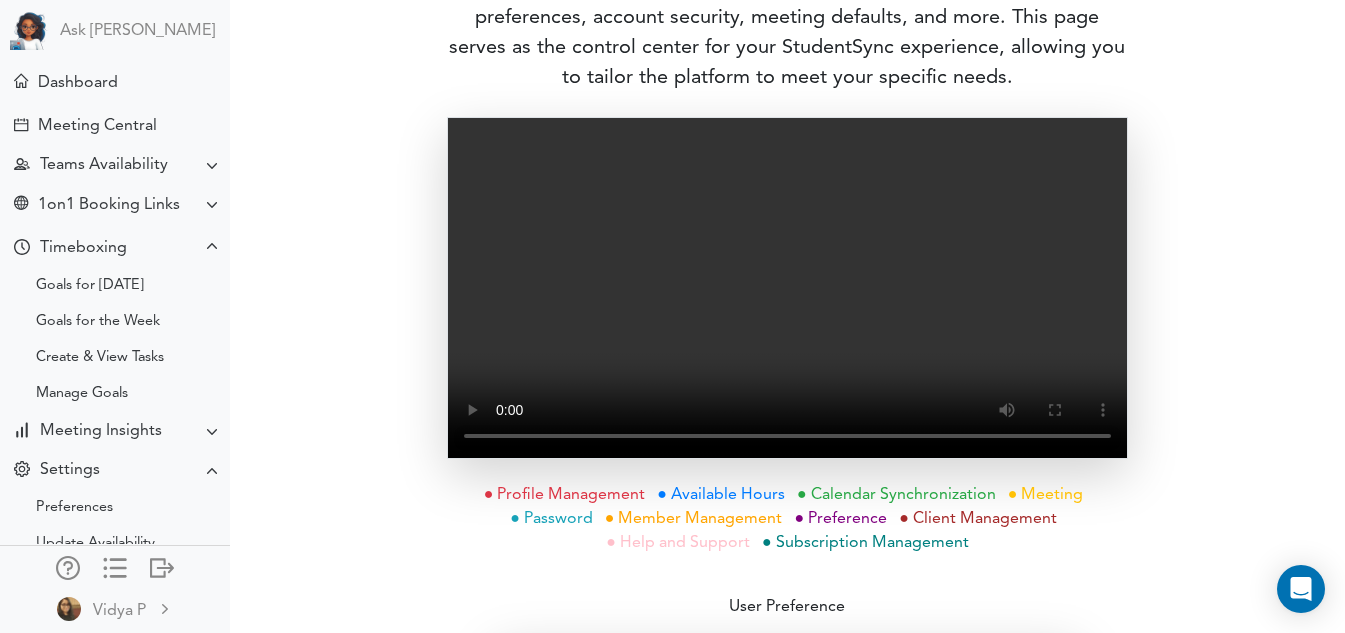scroll, scrollTop: 424, scrollLeft: 0, axis: vertical 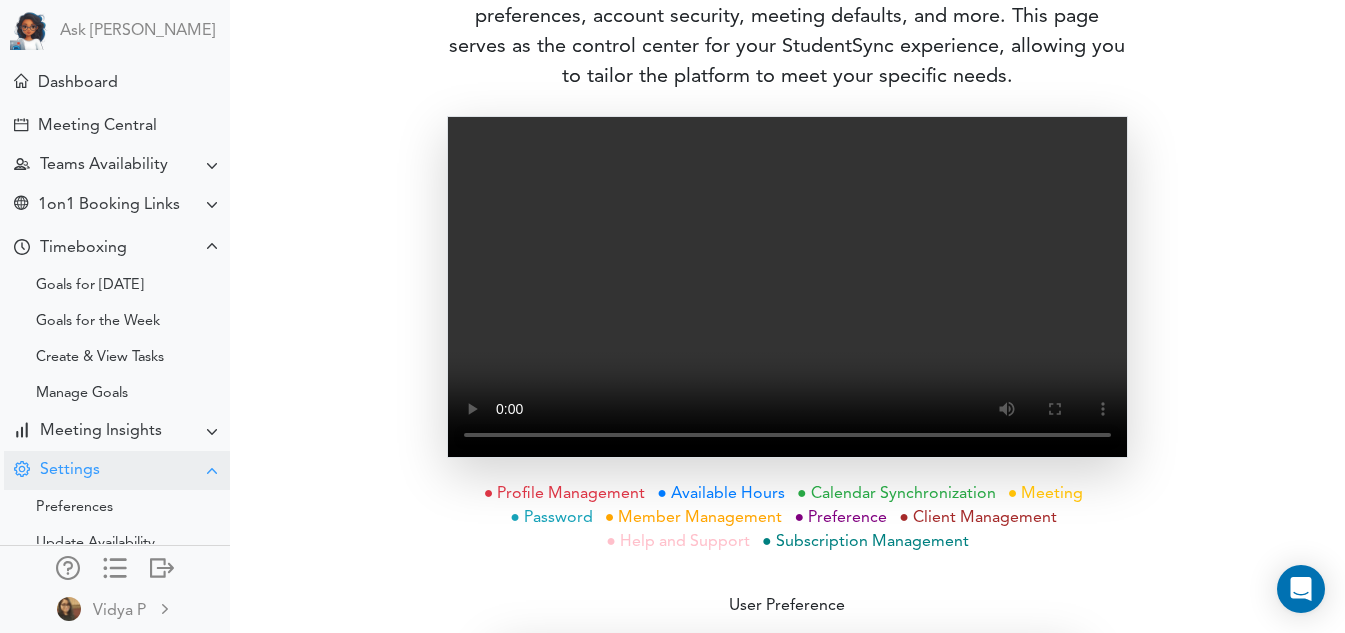 click on "Settings" at bounding box center (117, 470) 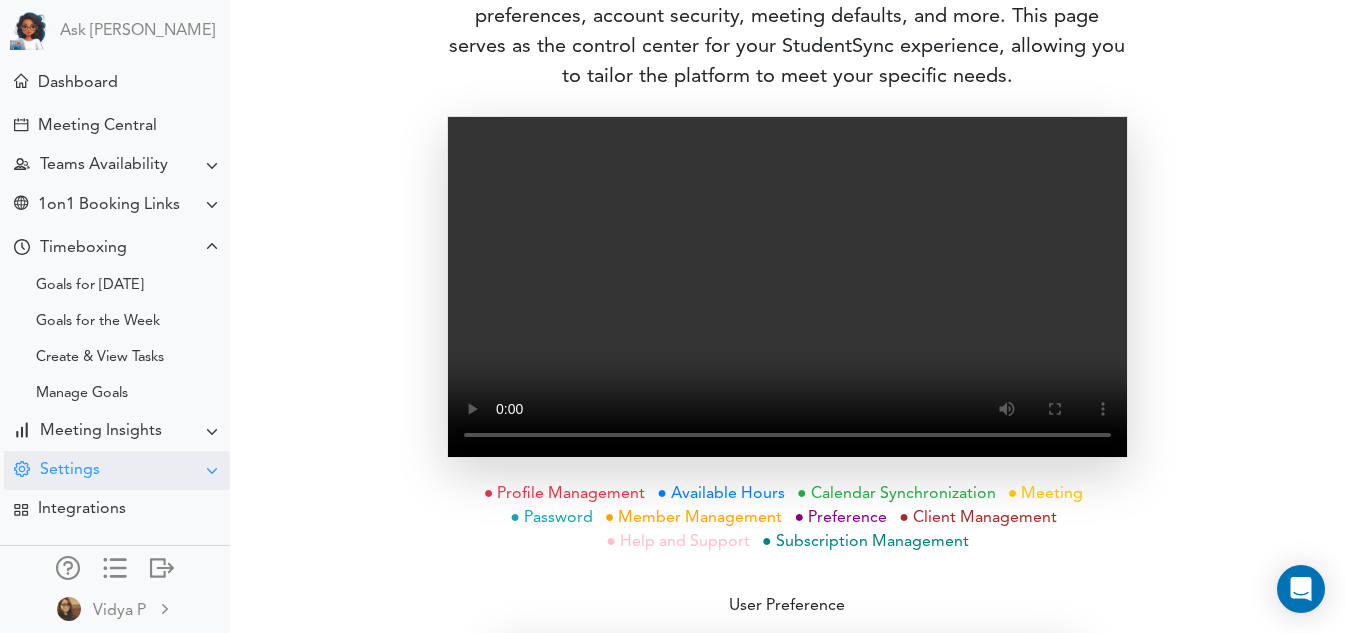 scroll, scrollTop: 0, scrollLeft: 0, axis: both 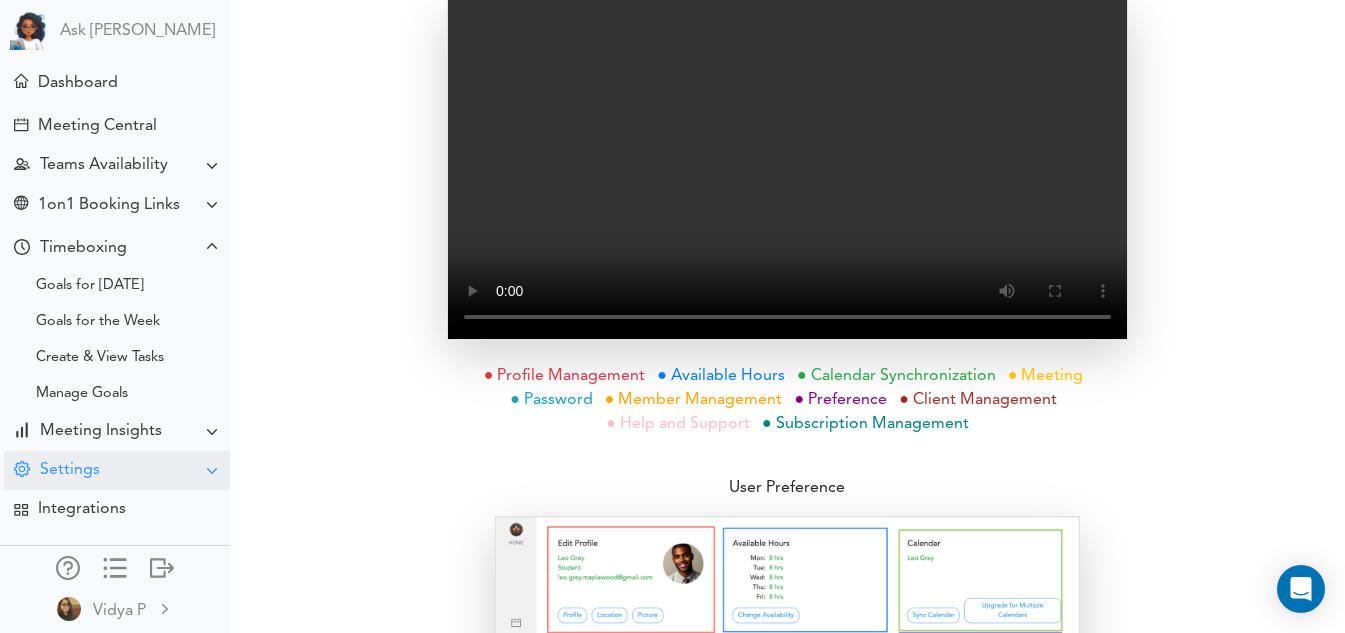 click on "Settings" at bounding box center [117, 470] 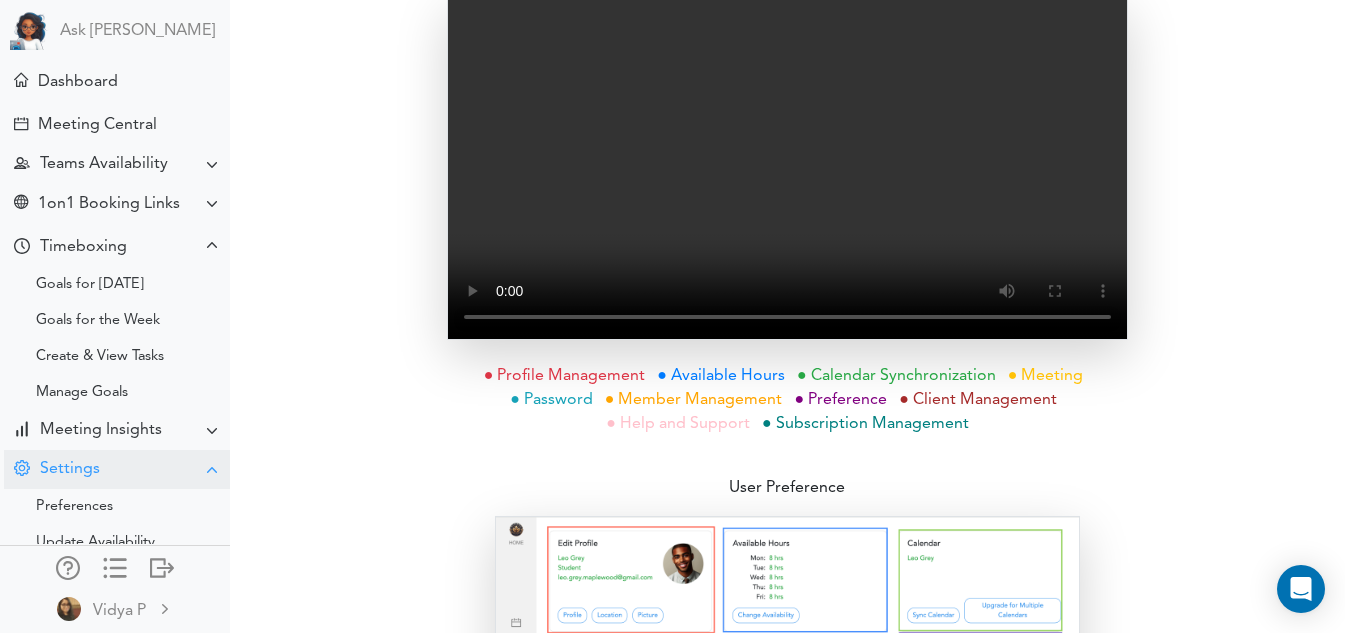 scroll, scrollTop: 0, scrollLeft: 0, axis: both 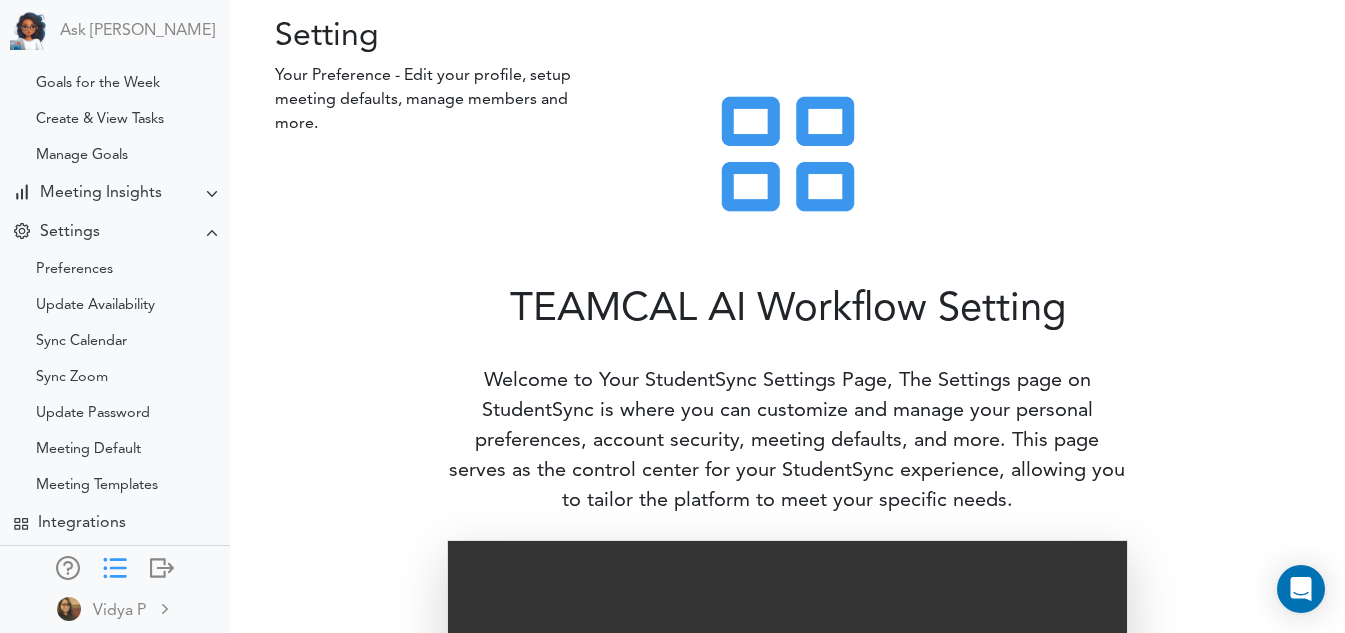 click at bounding box center (115, 566) 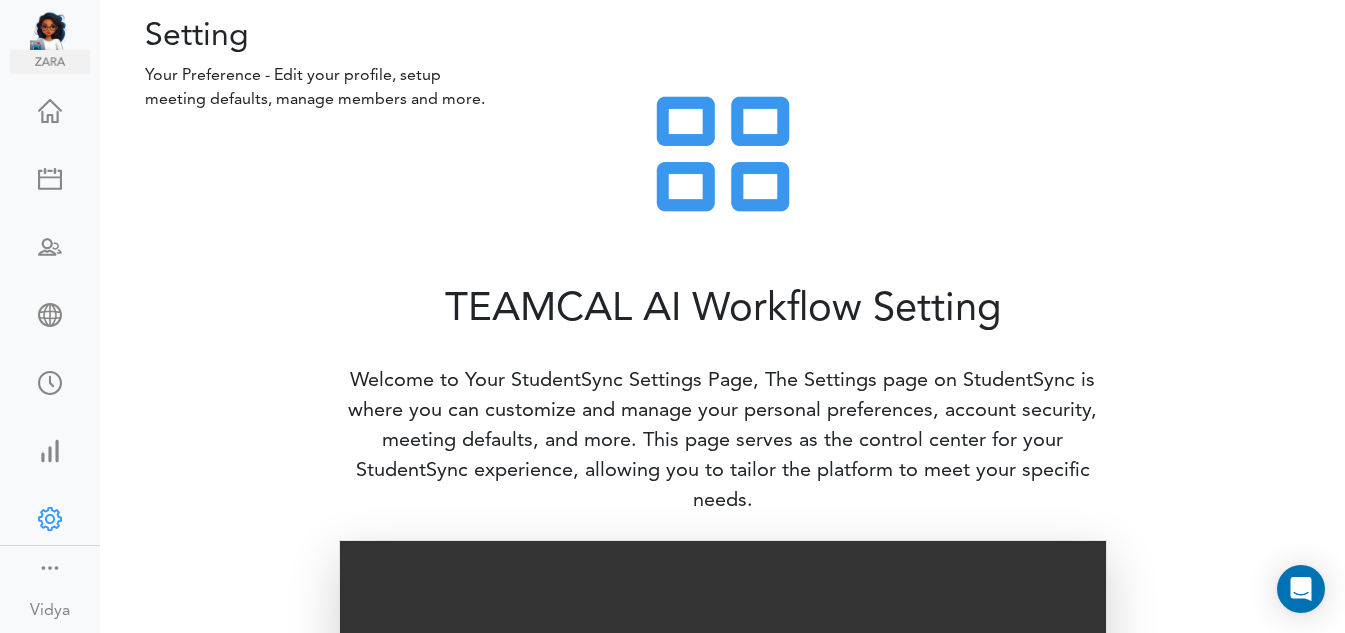 scroll, scrollTop: 0, scrollLeft: 0, axis: both 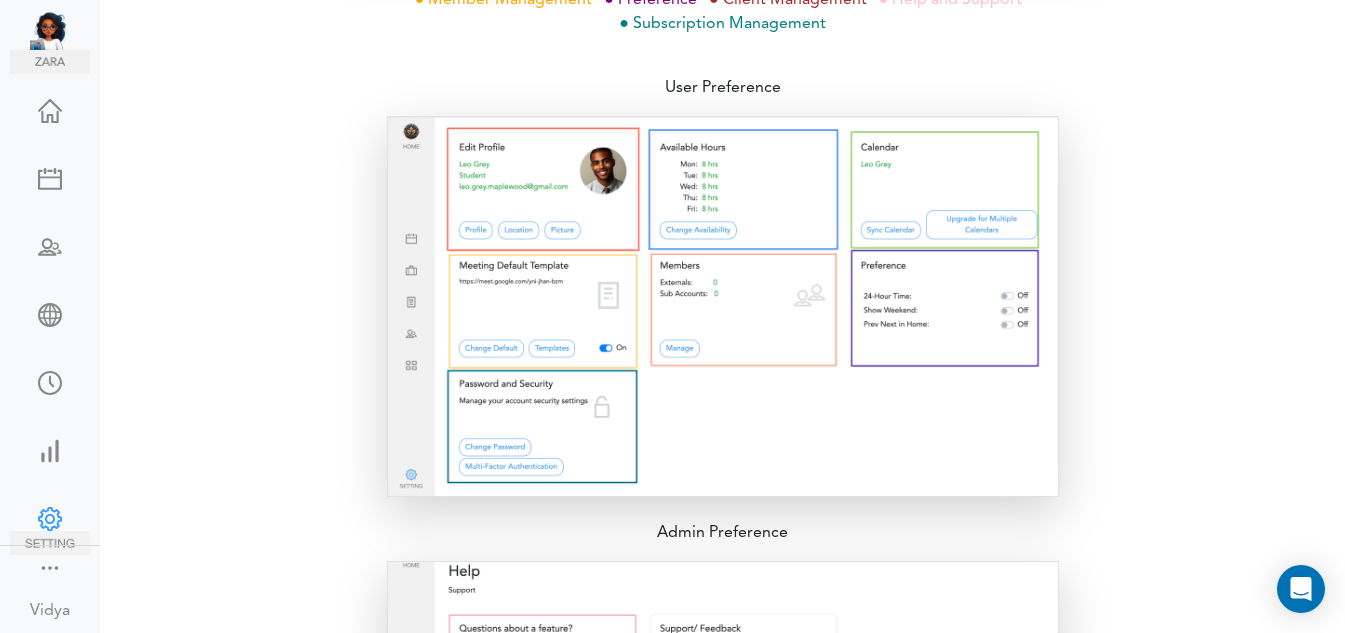click at bounding box center (50, 517) 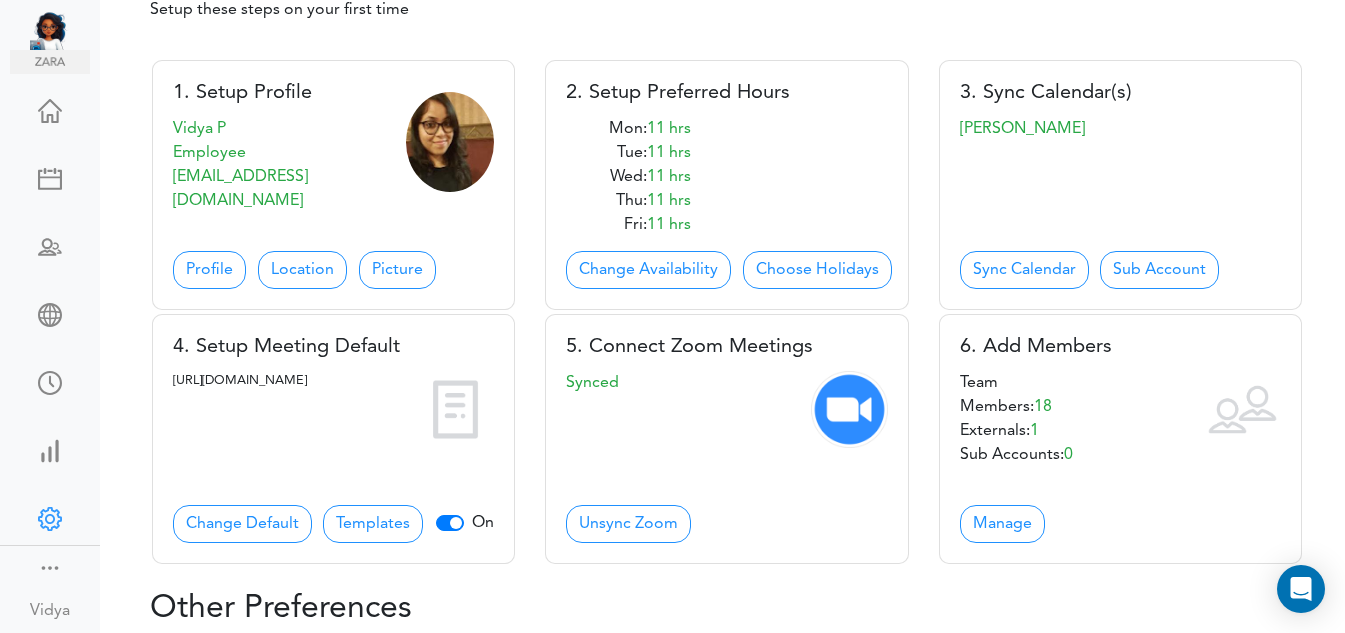 scroll, scrollTop: 207, scrollLeft: 0, axis: vertical 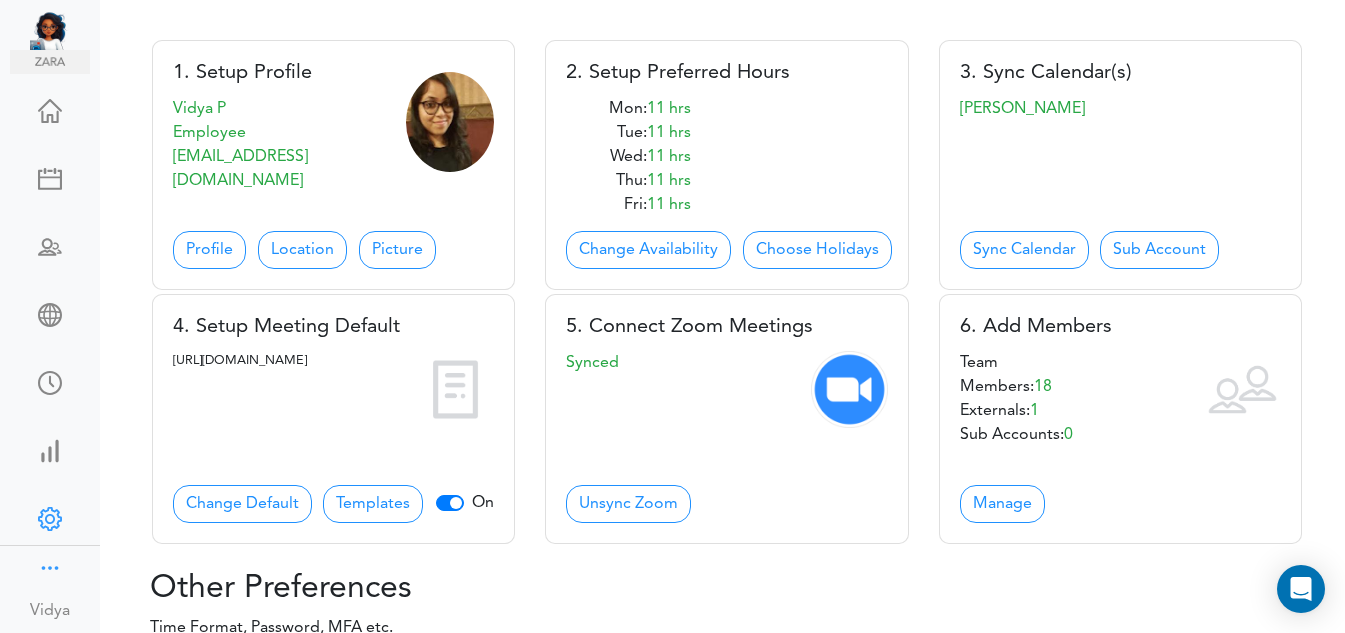 click at bounding box center (50, 566) 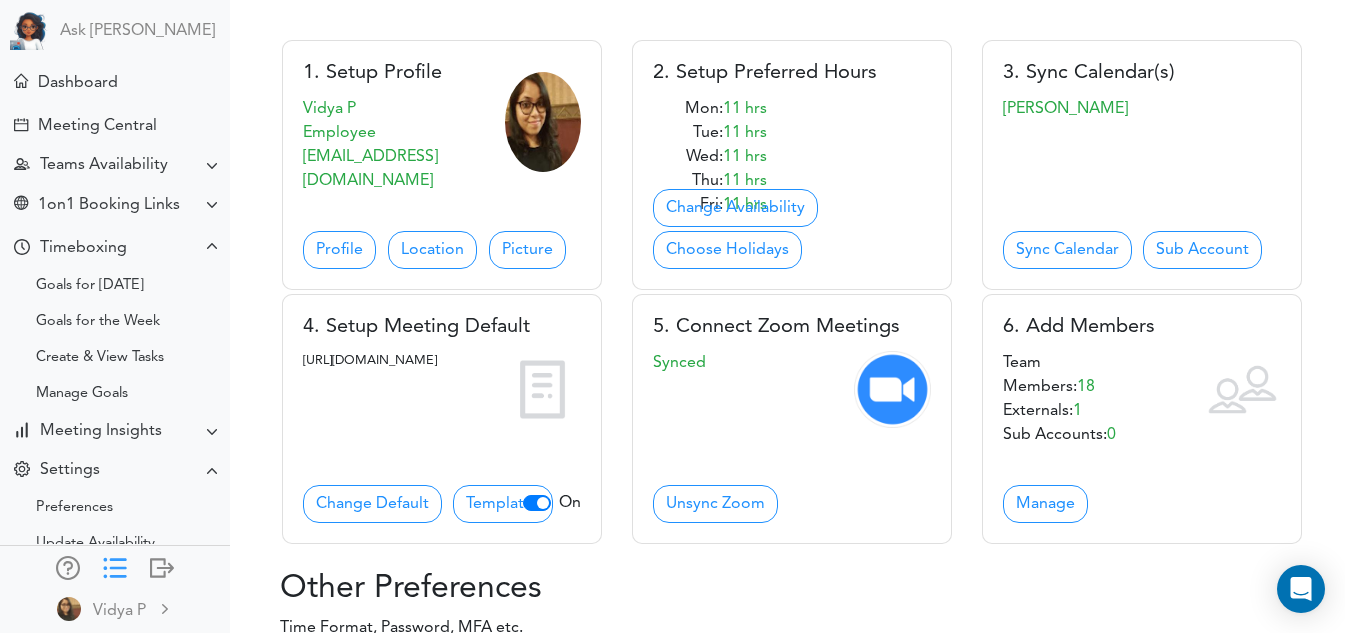 click at bounding box center [115, 566] 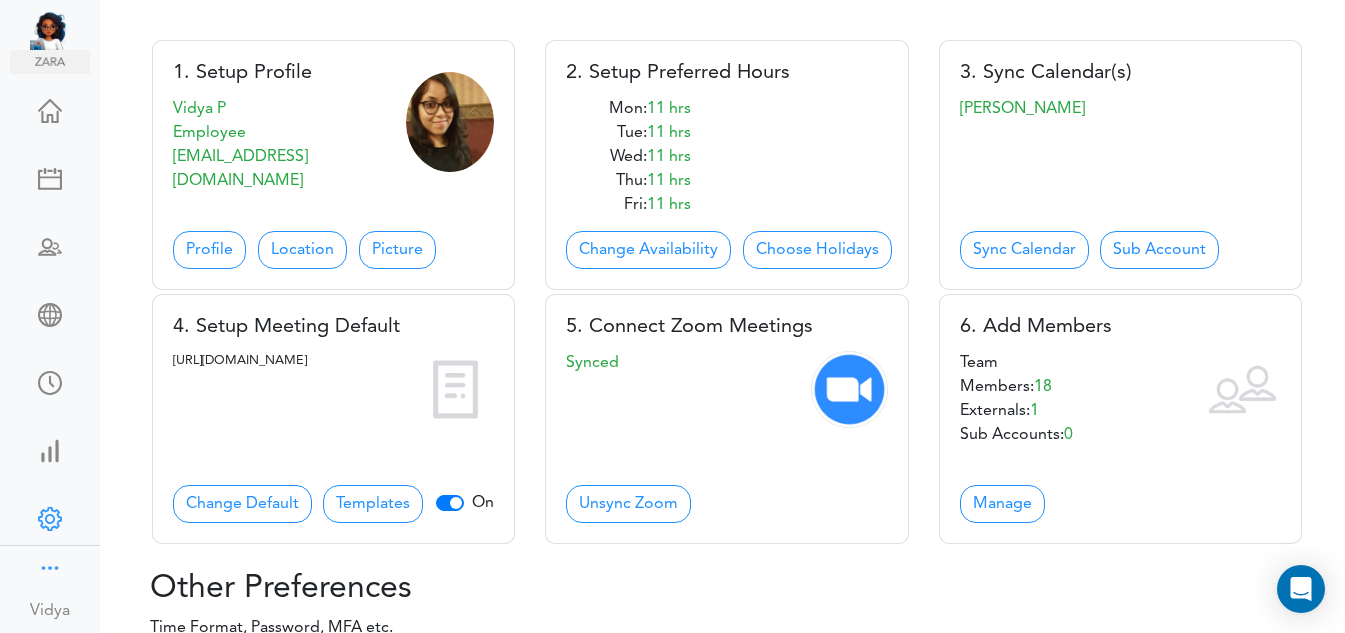 click at bounding box center (50, 566) 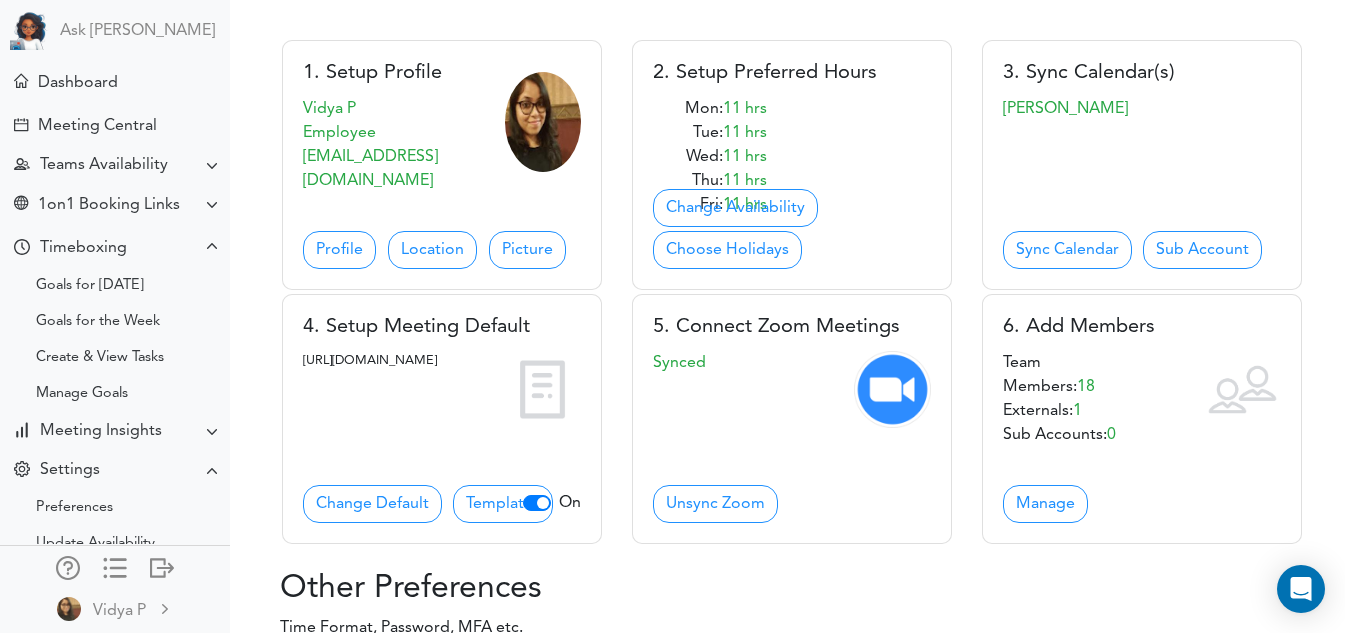 click on "On" at bounding box center (570, 503) 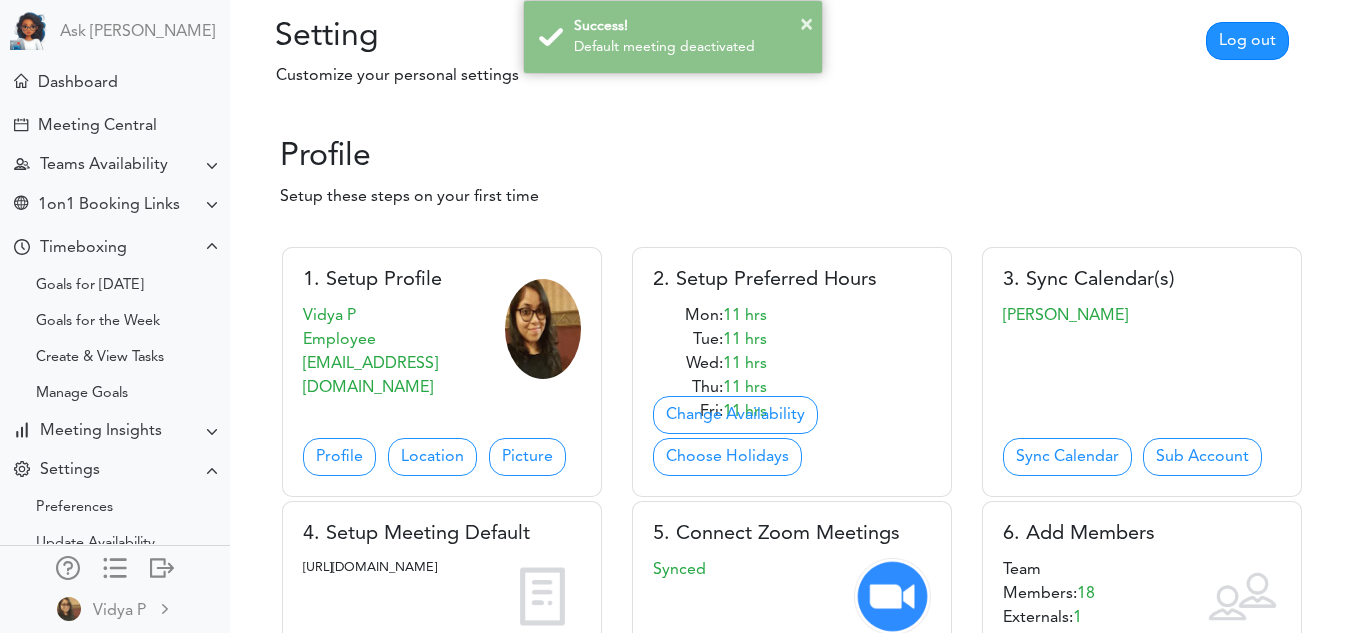 scroll, scrollTop: 0, scrollLeft: 0, axis: both 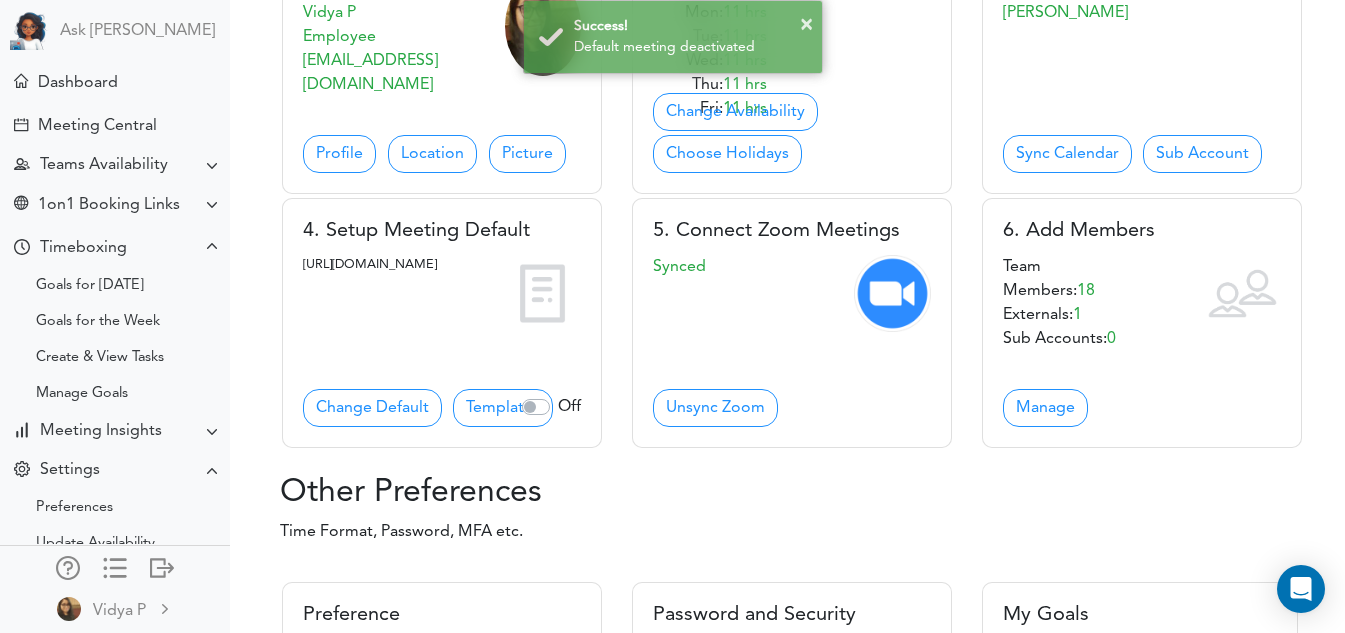 click on "Off" at bounding box center [569, 407] 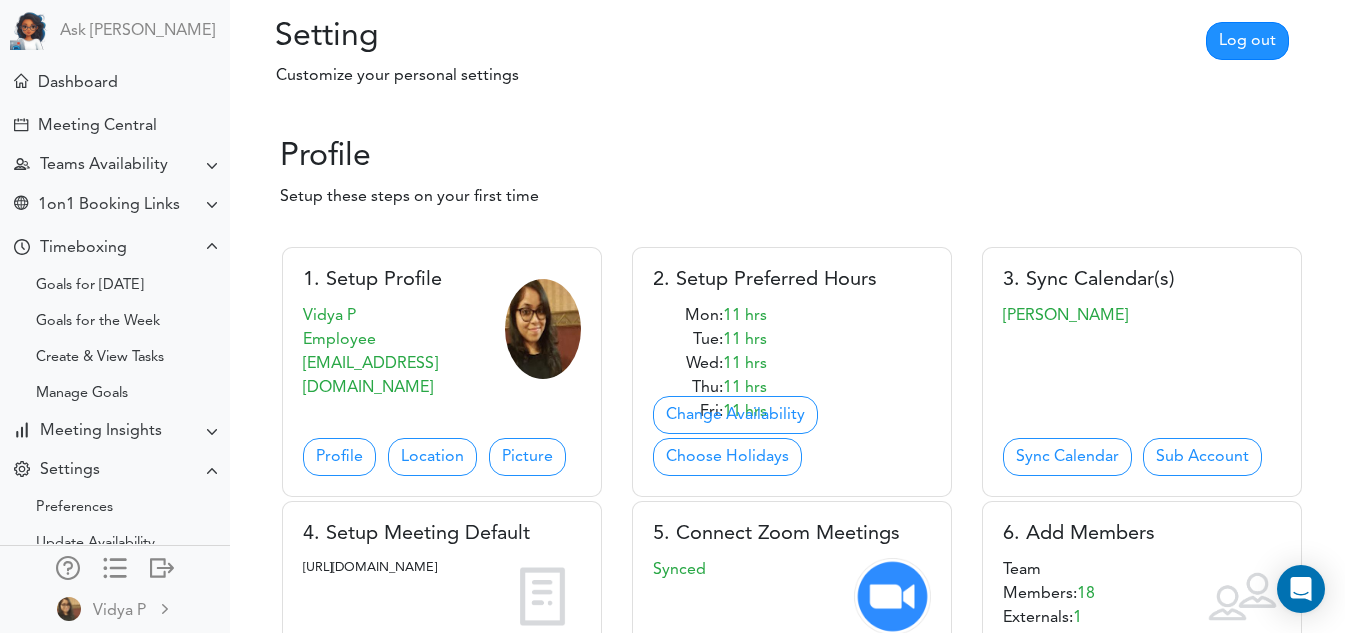 scroll, scrollTop: 11, scrollLeft: 0, axis: vertical 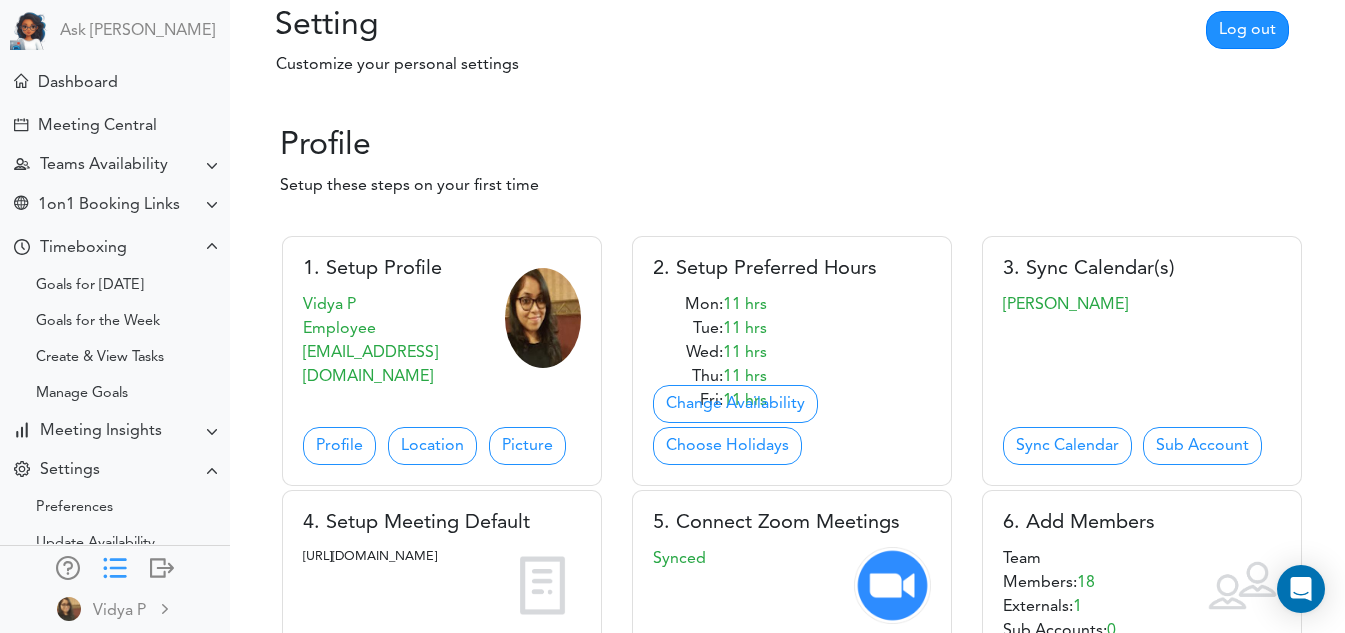 click at bounding box center (115, 566) 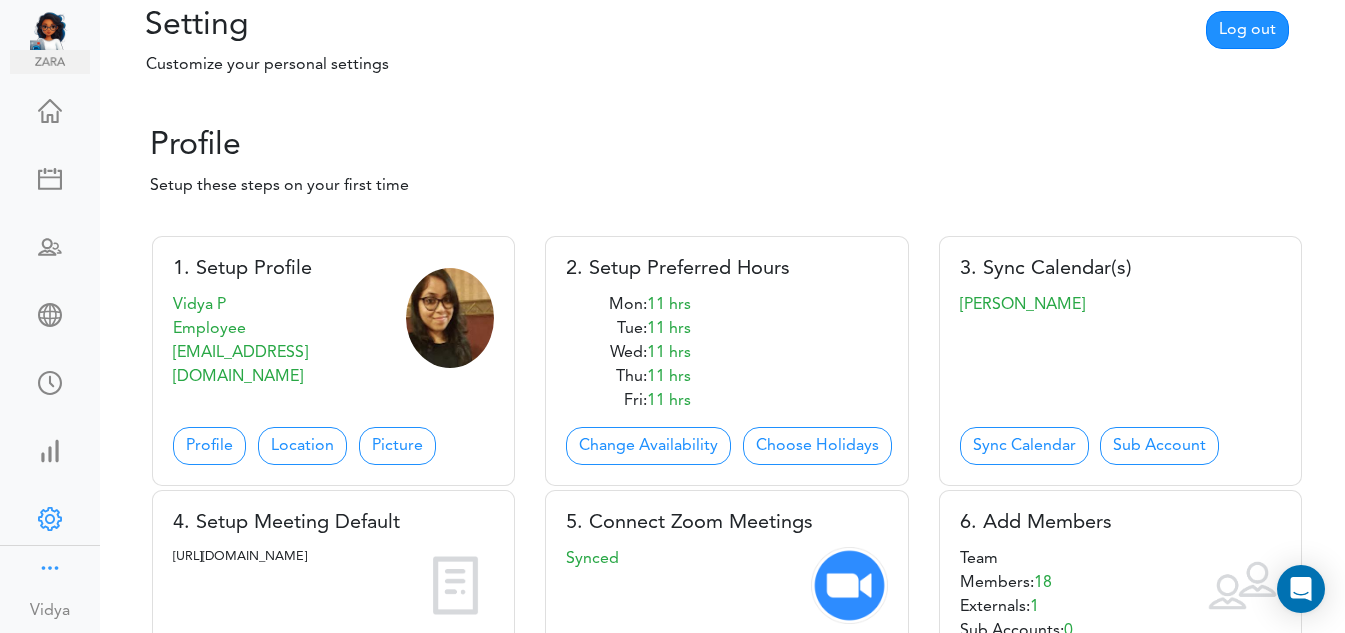 click at bounding box center [50, 566] 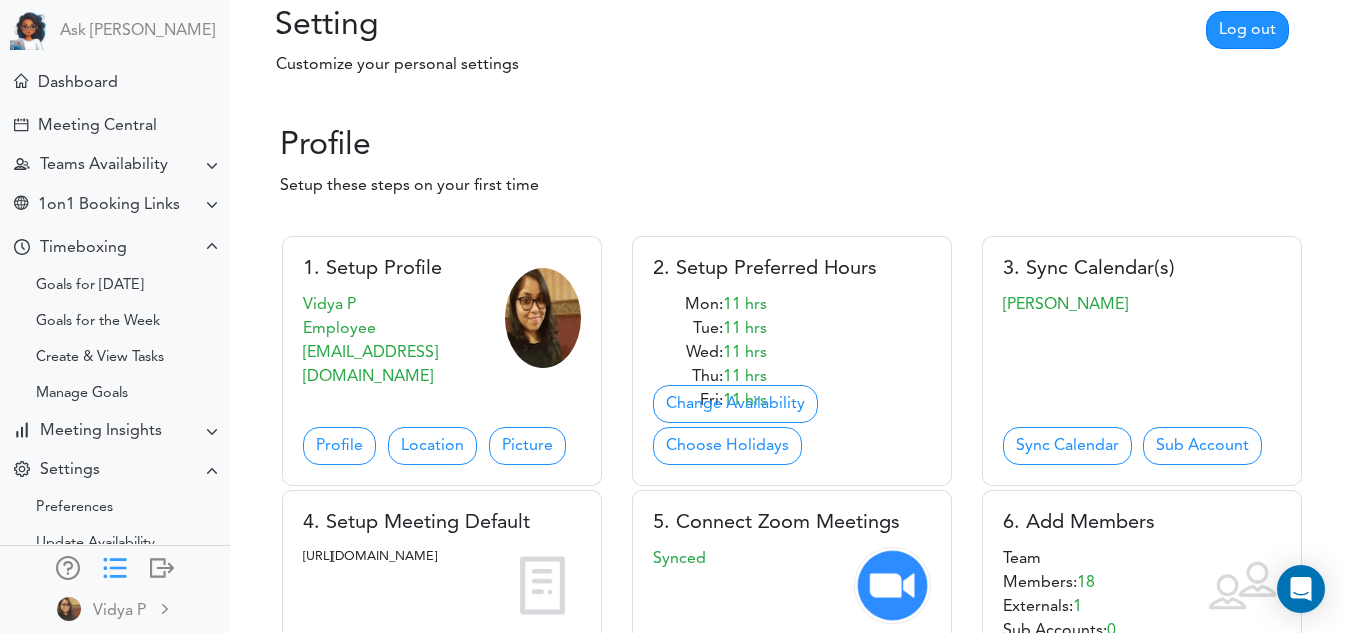 click at bounding box center (115, 566) 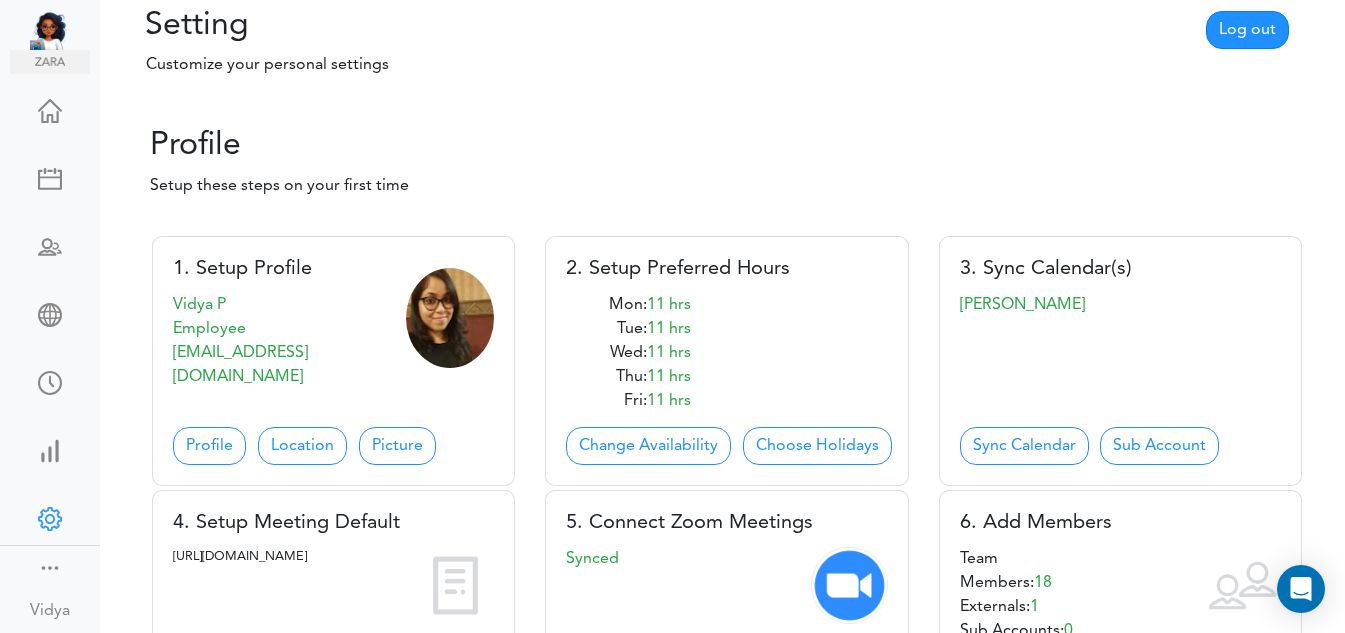 click at bounding box center (50, 453) 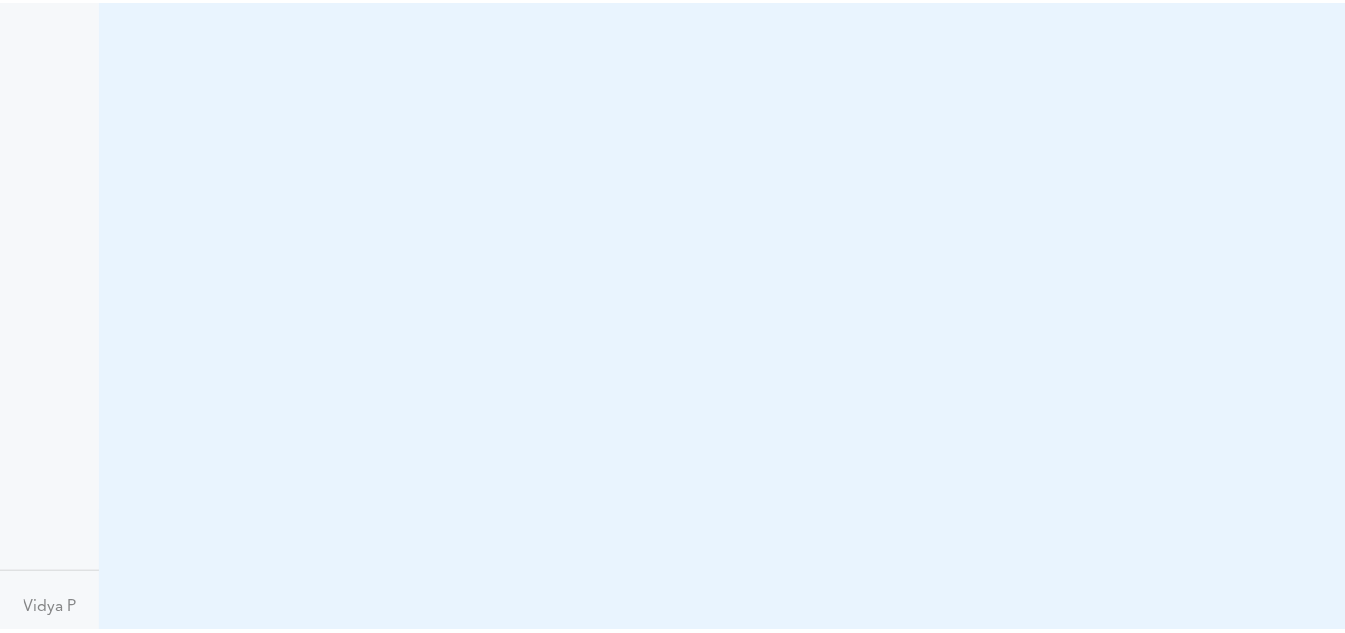 scroll, scrollTop: 0, scrollLeft: 0, axis: both 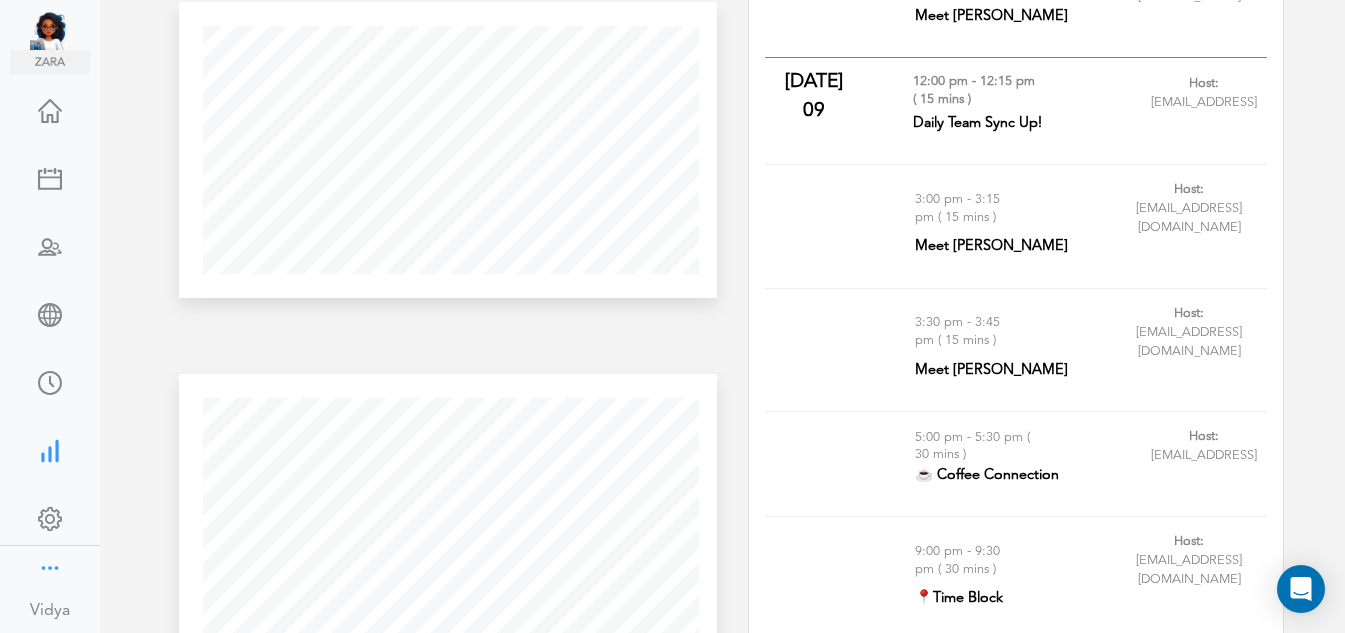click at bounding box center [50, 566] 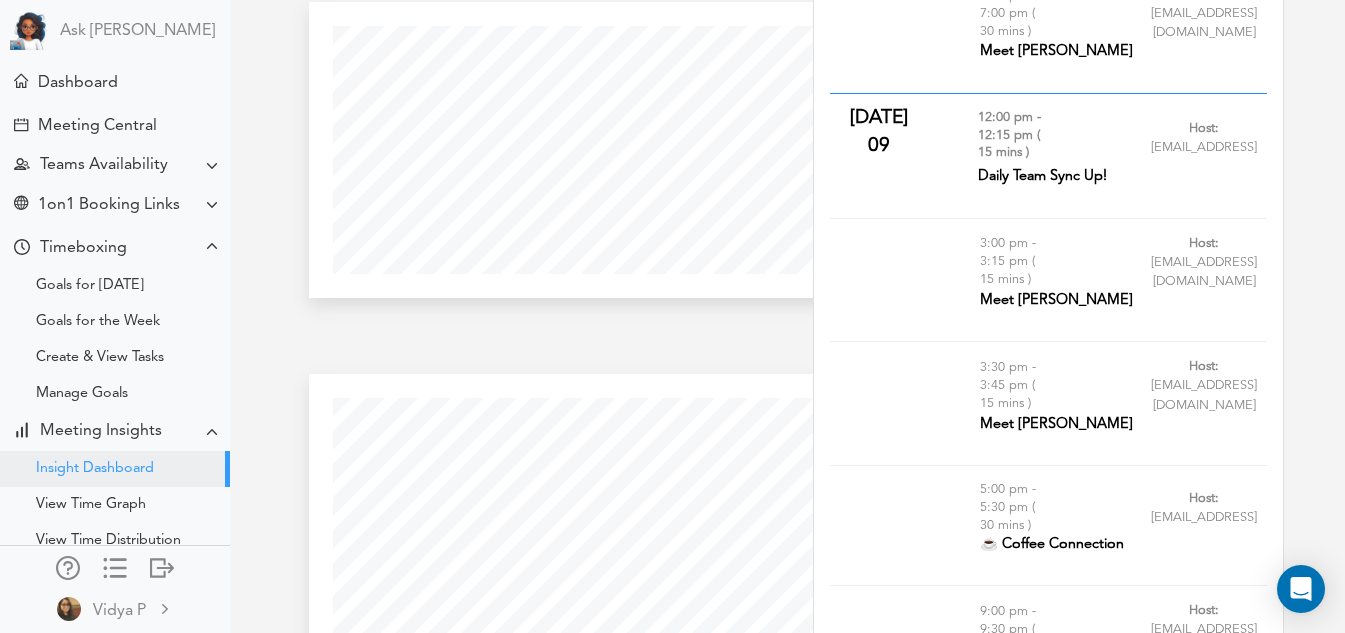 scroll, scrollTop: 1540, scrollLeft: 516, axis: both 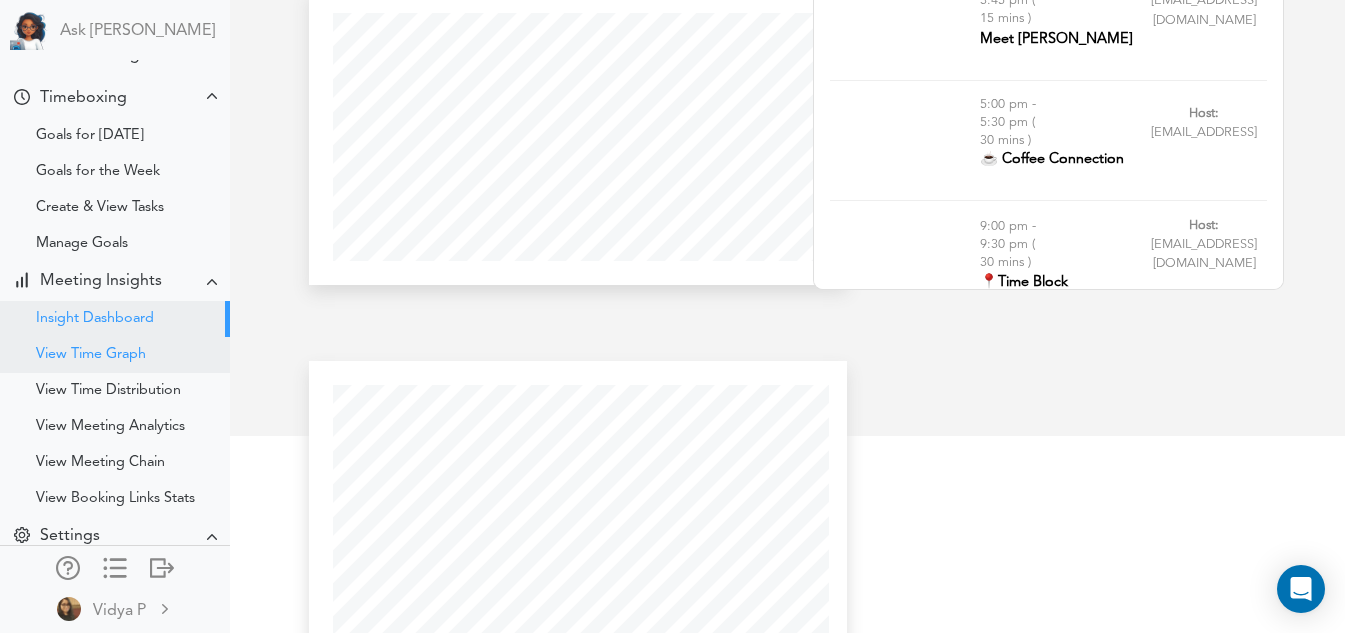 click on "View Time Graph" at bounding box center (91, 355) 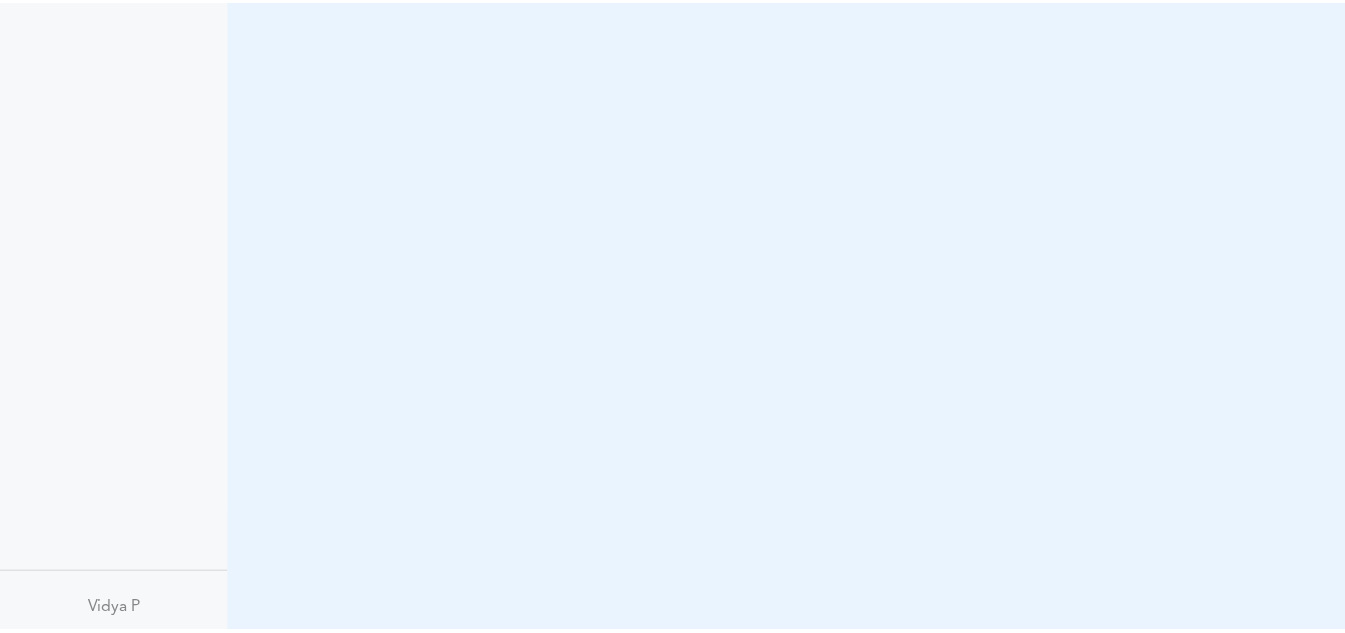 scroll, scrollTop: 0, scrollLeft: 0, axis: both 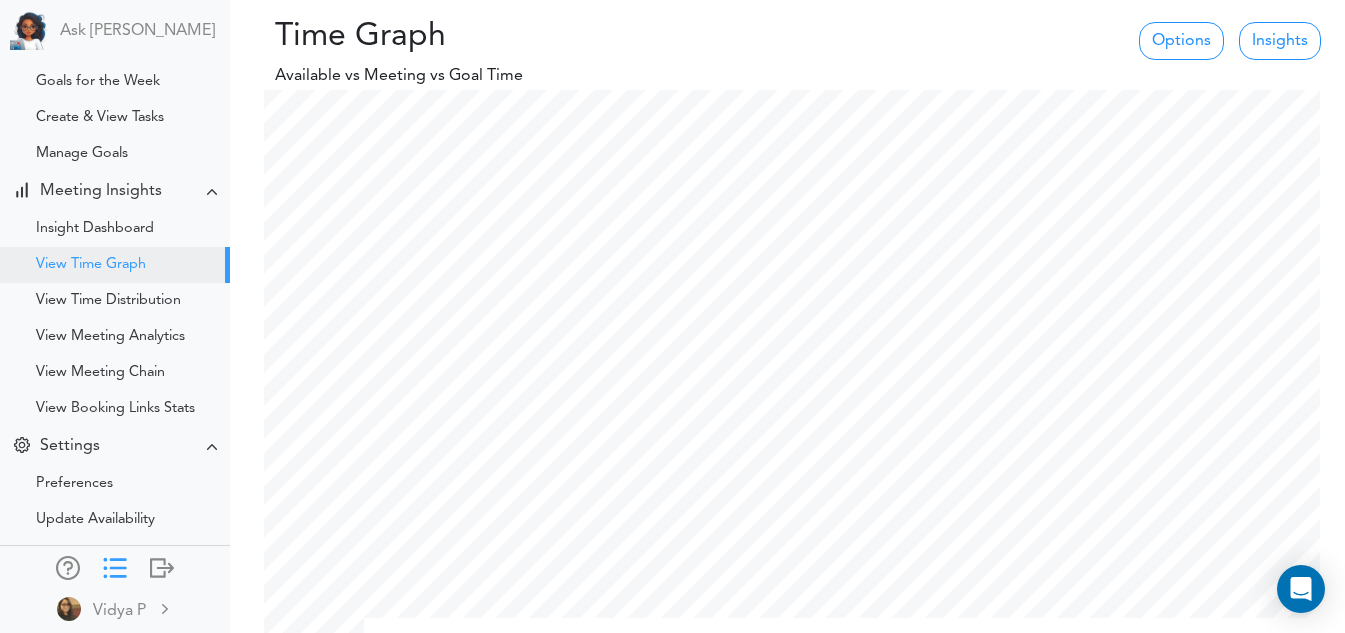 click at bounding box center [115, 566] 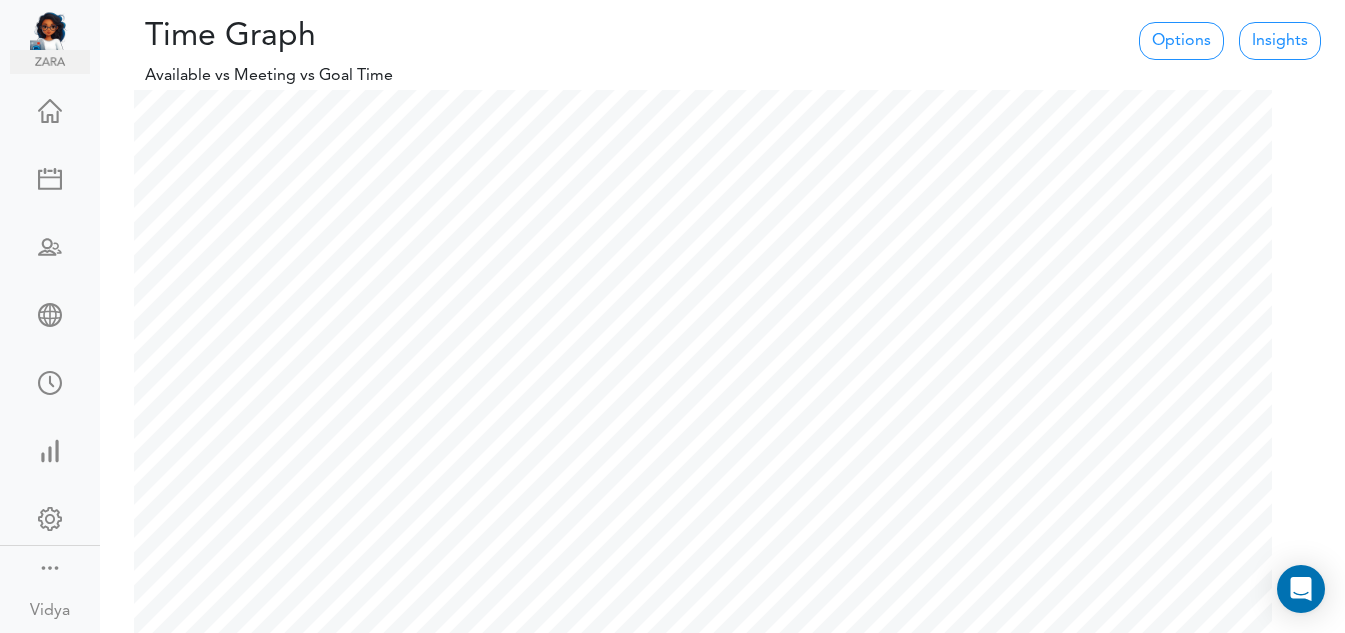 scroll, scrollTop: 999125, scrollLeft: 998819, axis: both 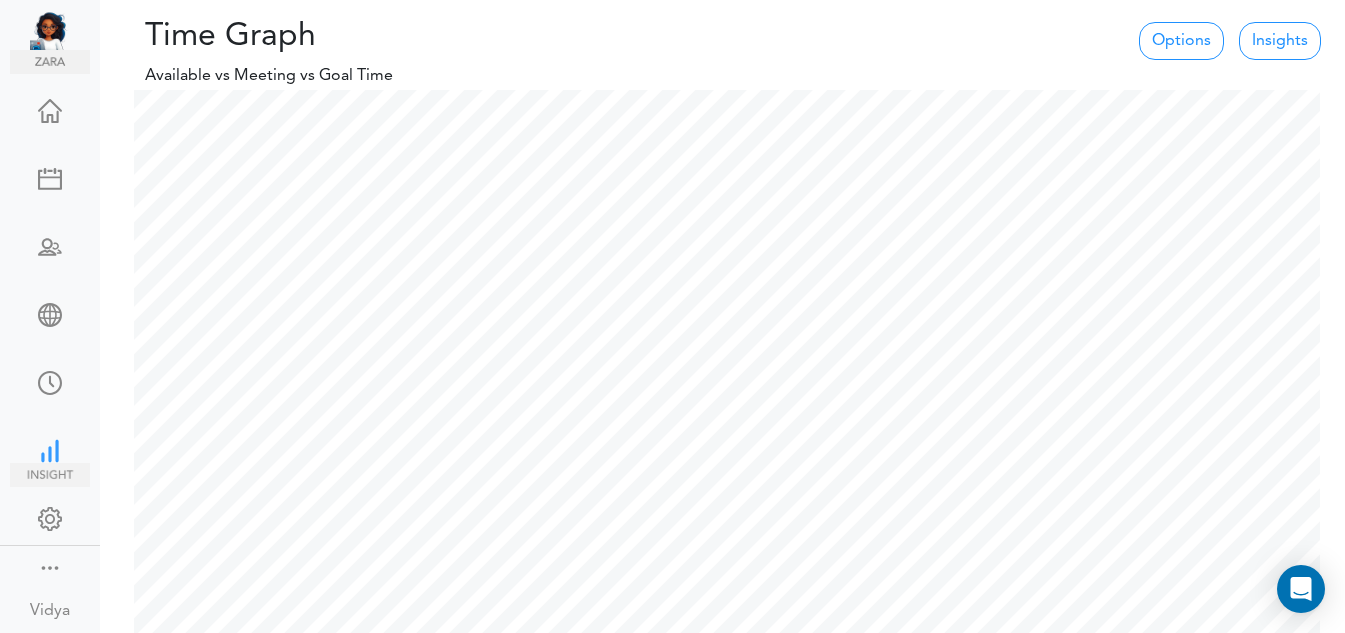 click at bounding box center [50, 449] 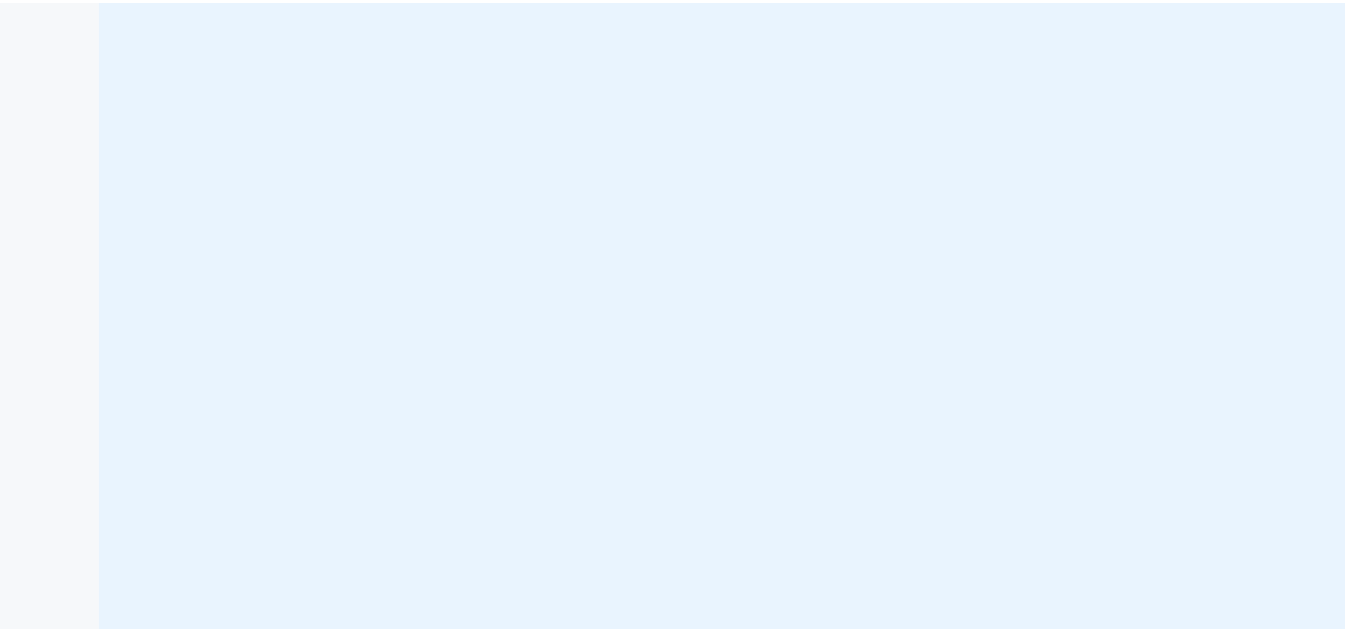 scroll, scrollTop: 0, scrollLeft: 0, axis: both 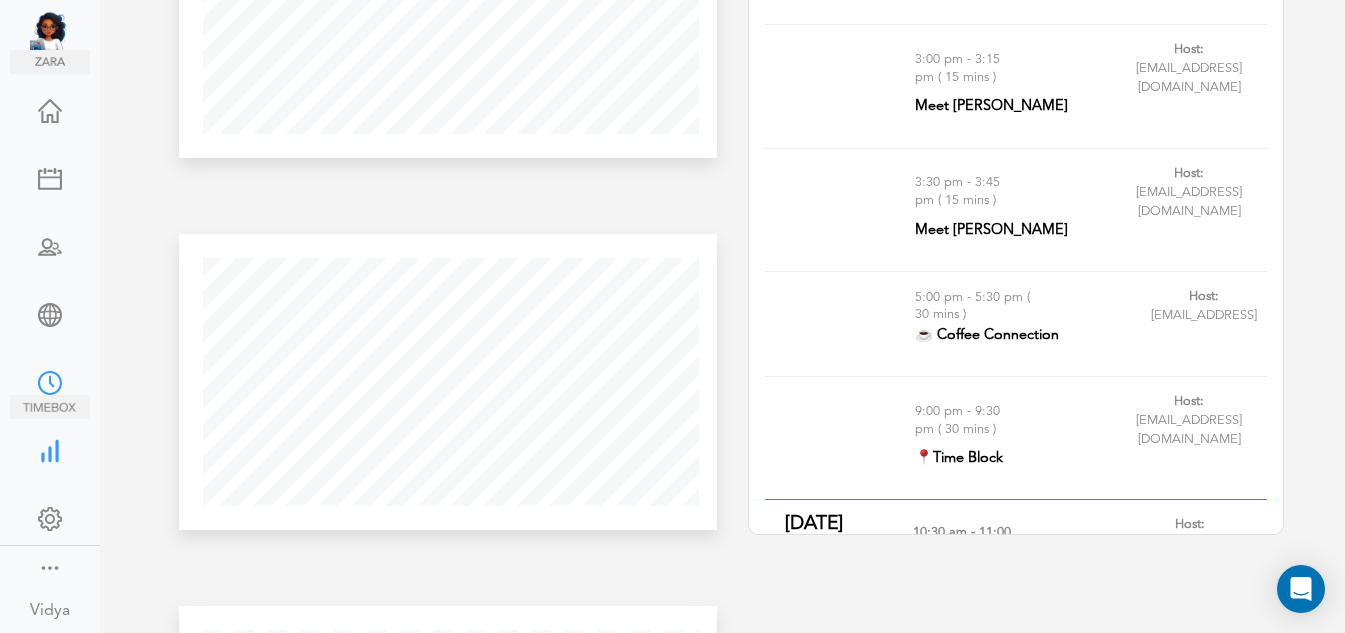 click at bounding box center [50, 381] 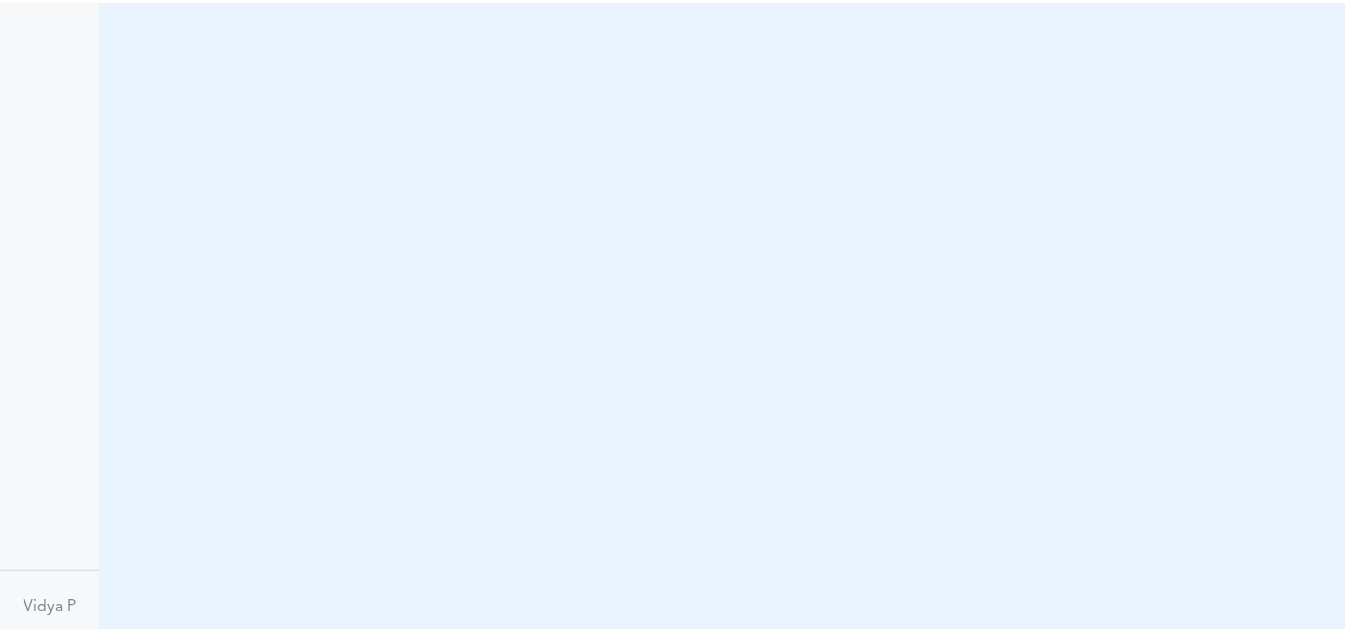 scroll, scrollTop: 0, scrollLeft: 0, axis: both 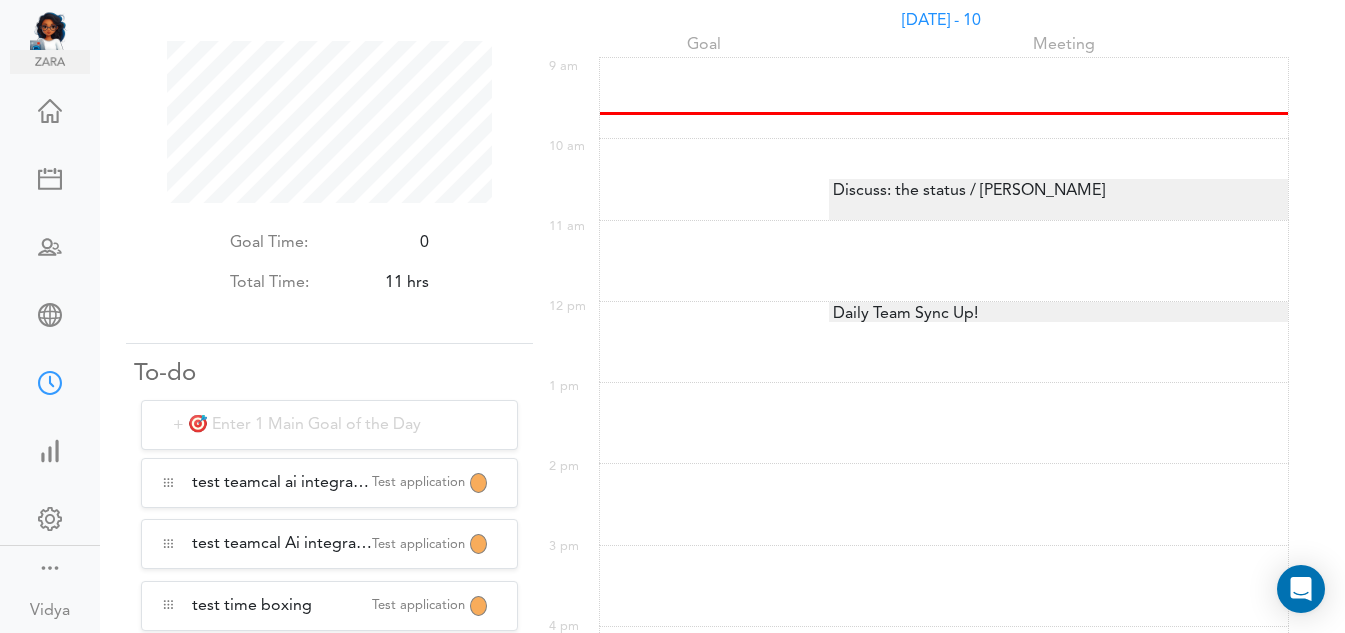 click at bounding box center [50, 385] 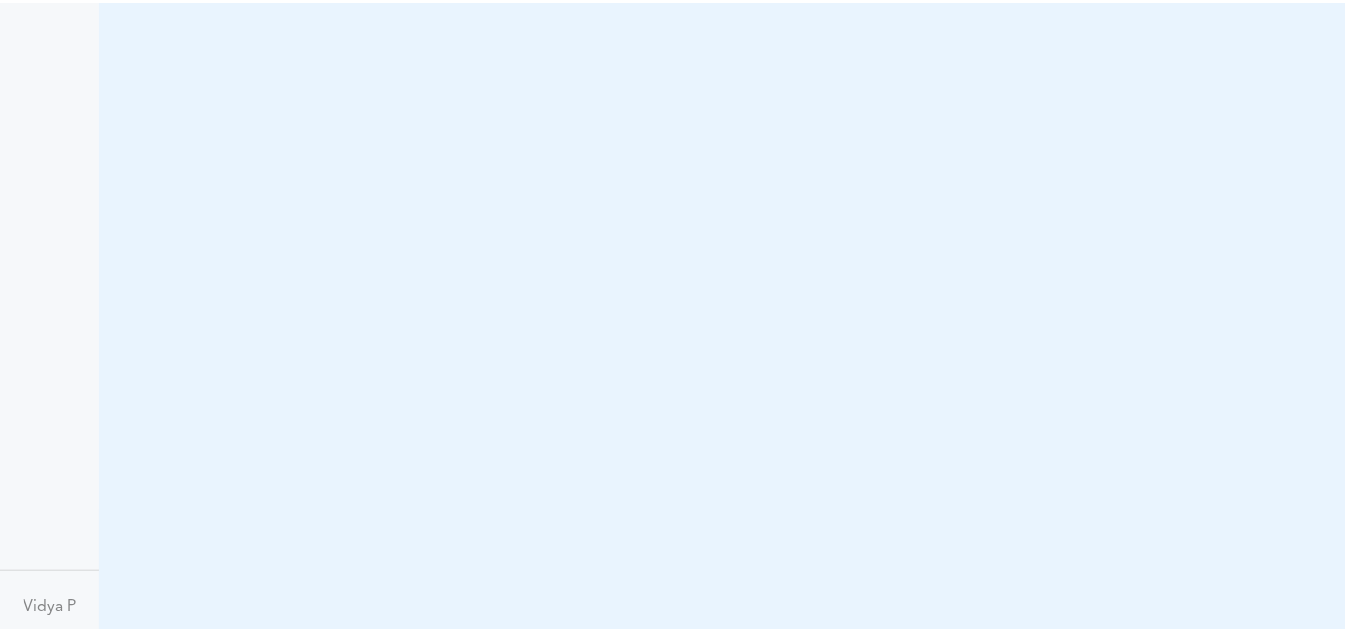 scroll, scrollTop: 0, scrollLeft: 0, axis: both 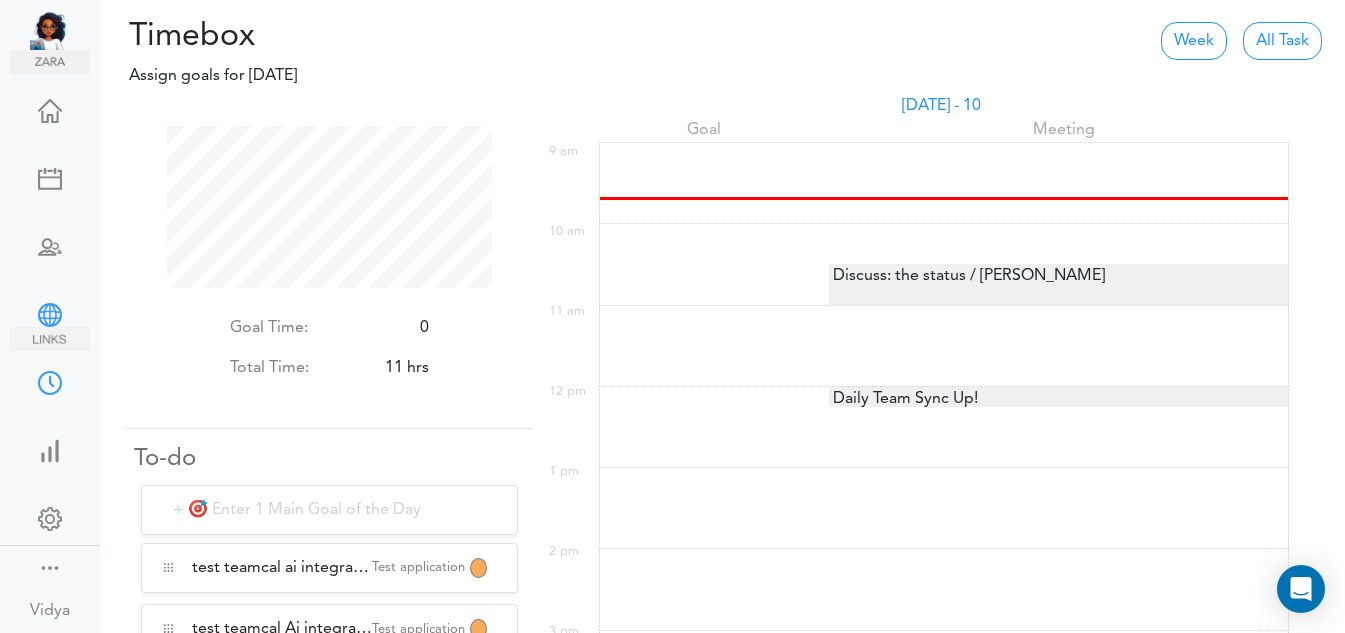 click at bounding box center [50, 313] 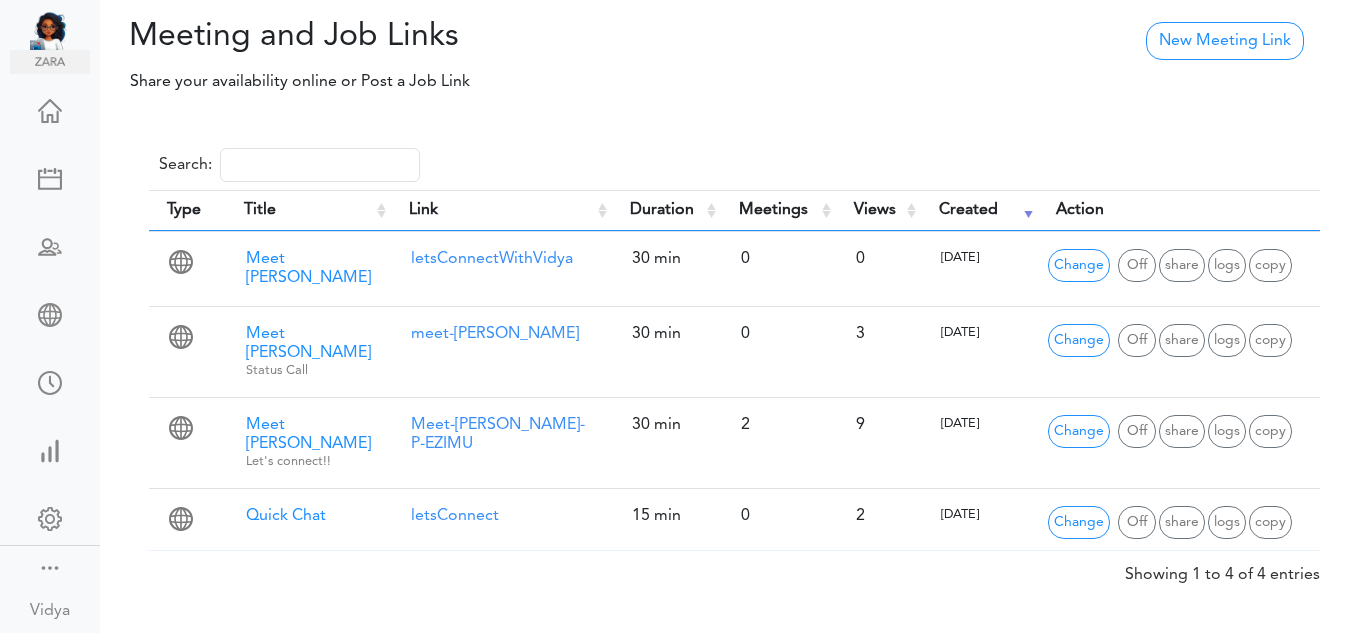 scroll, scrollTop: 0, scrollLeft: 0, axis: both 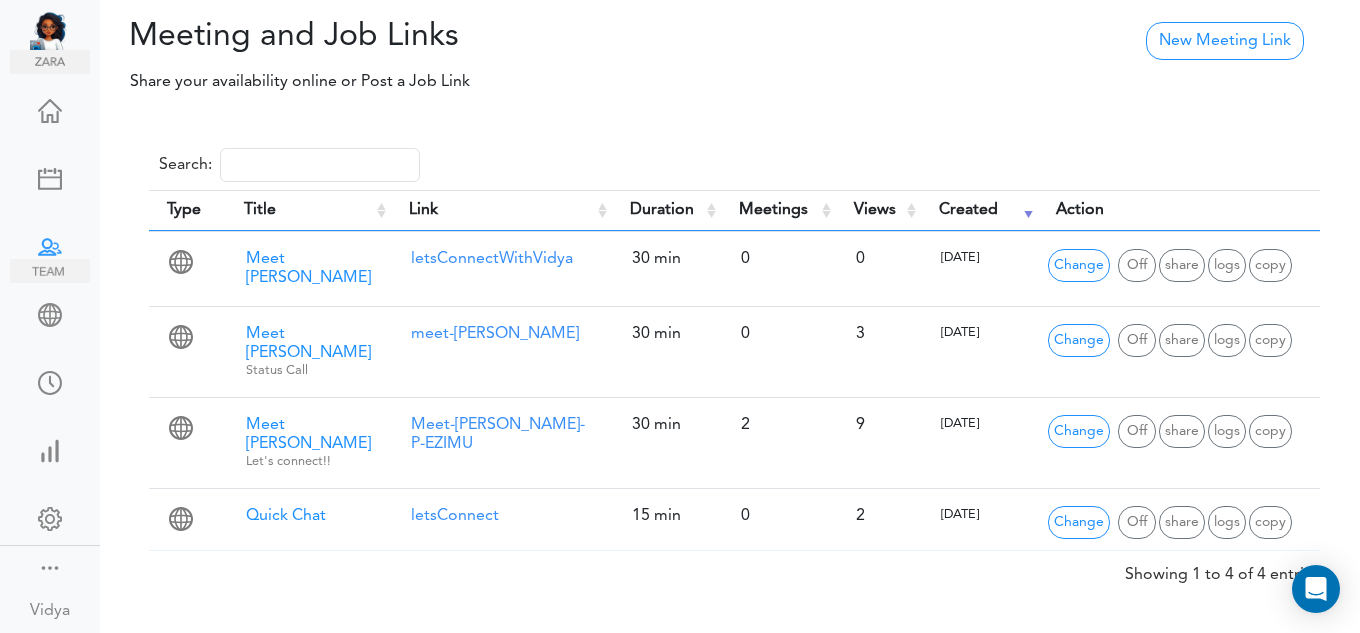 click at bounding box center (50, 245) 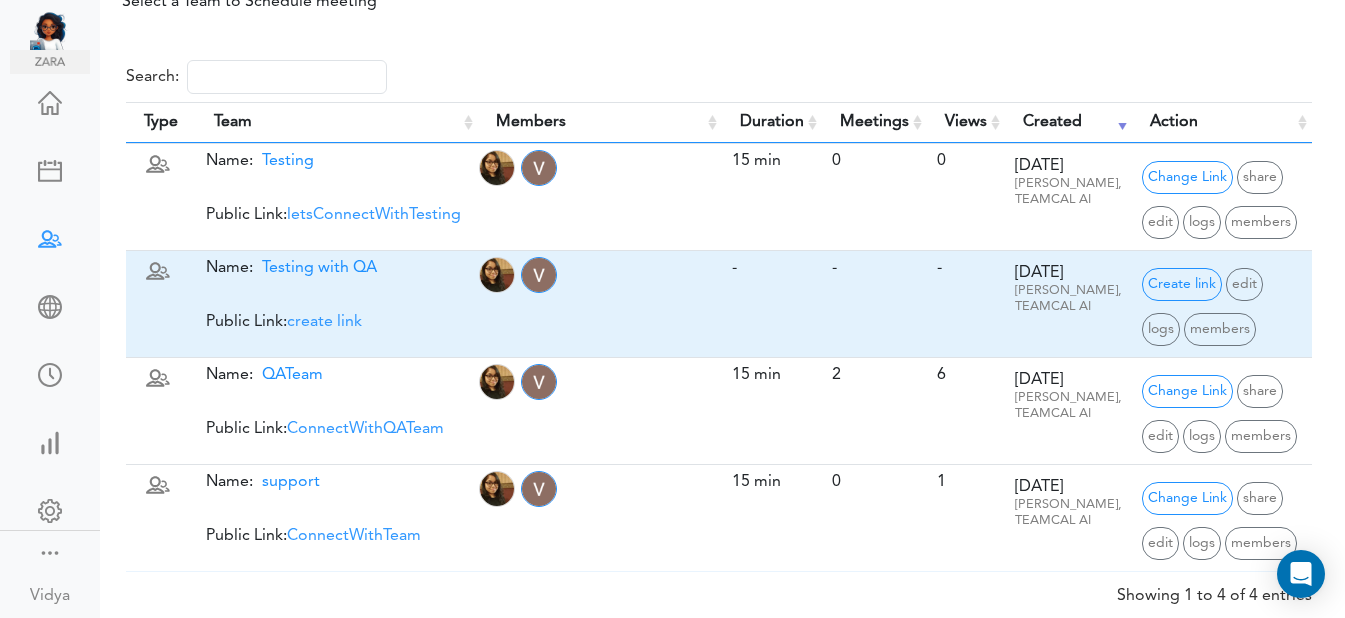 scroll, scrollTop: 0, scrollLeft: 8, axis: horizontal 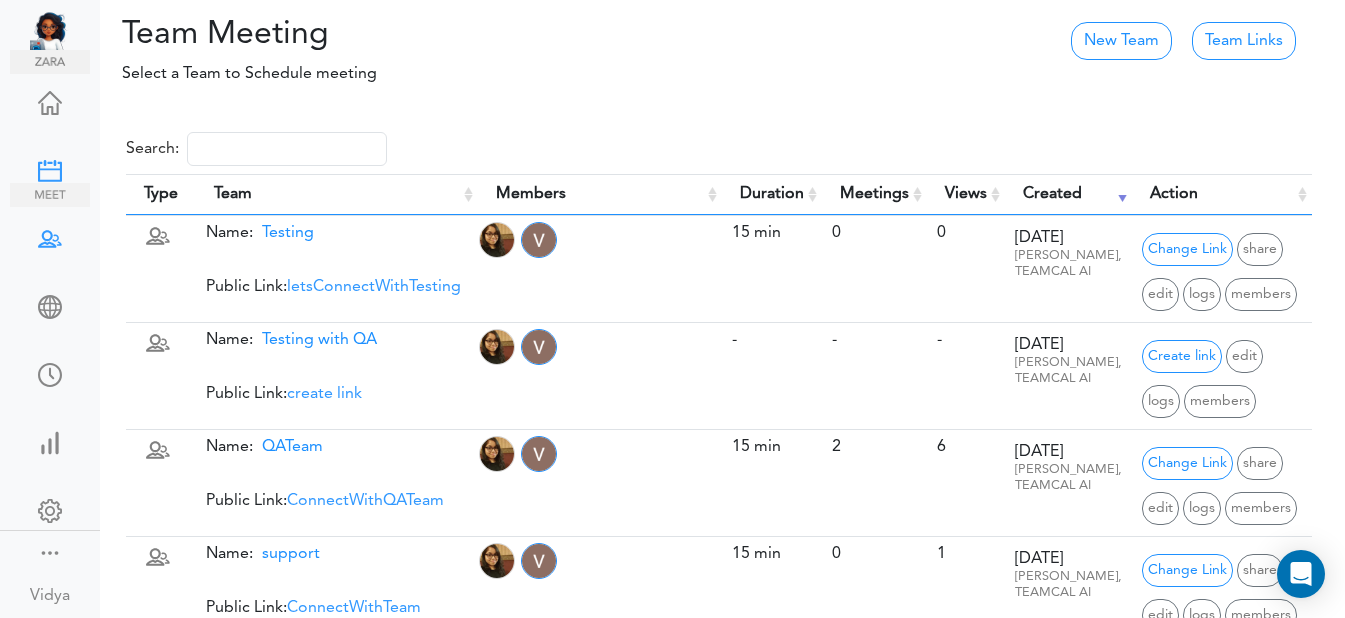 click at bounding box center [50, 169] 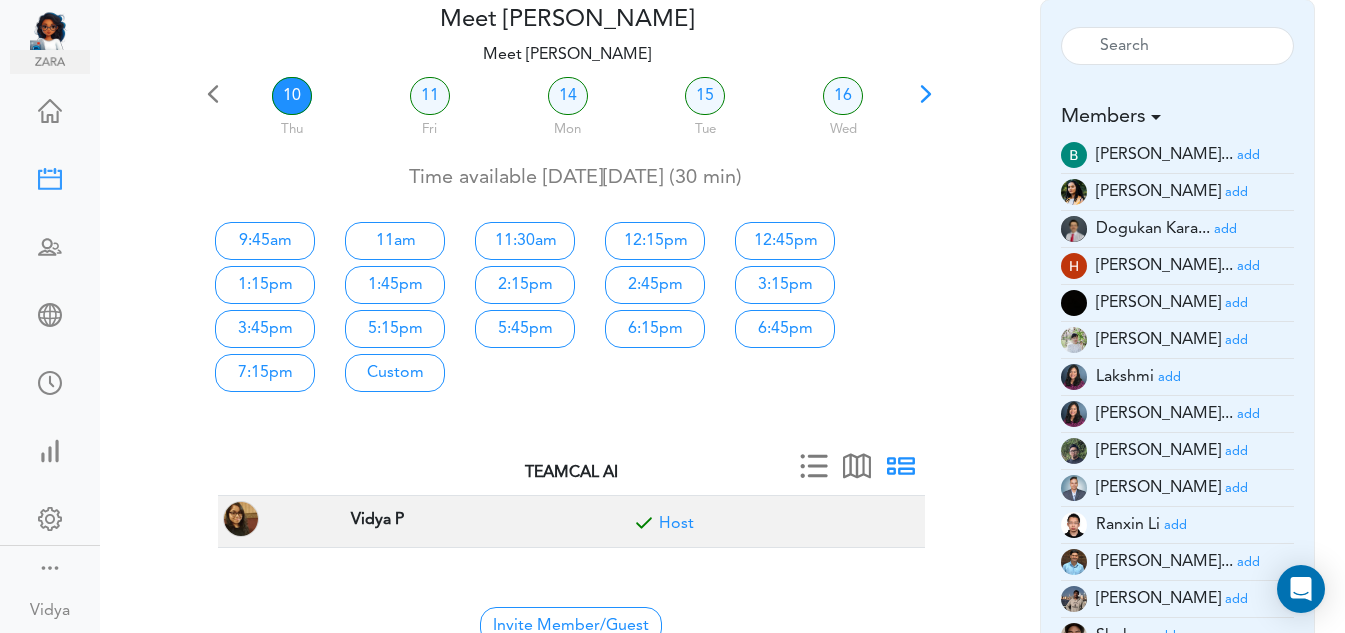 scroll, scrollTop: 103, scrollLeft: 0, axis: vertical 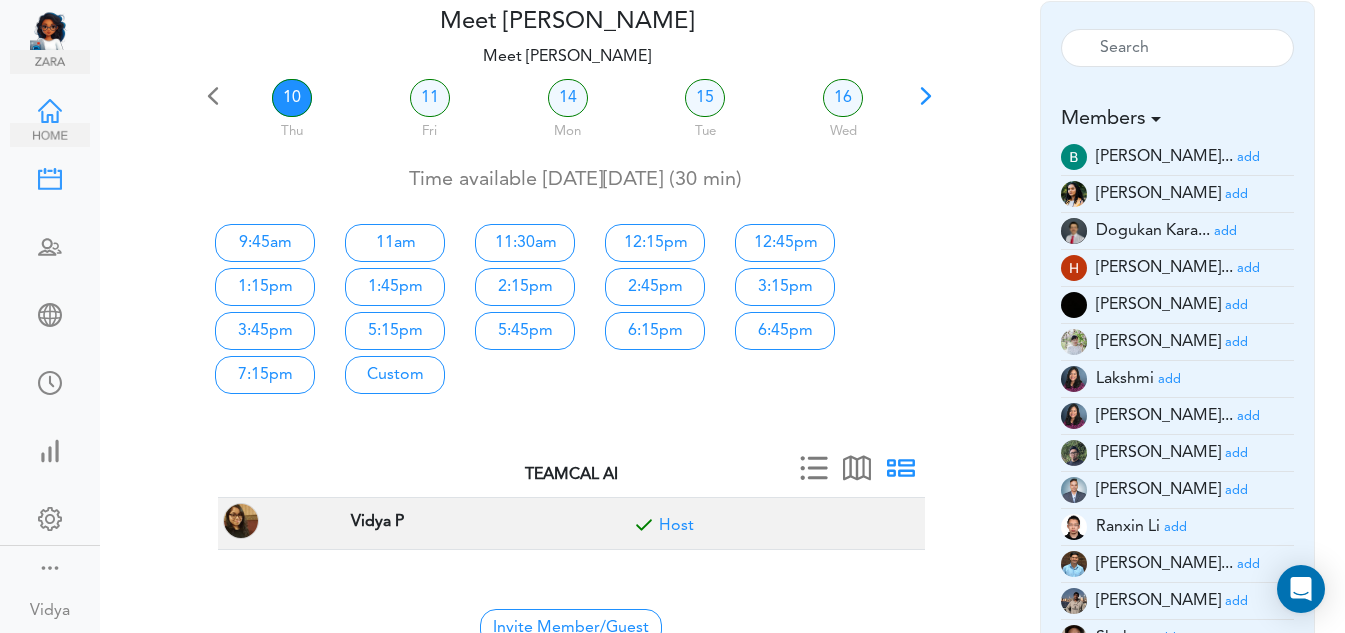 click at bounding box center (50, 109) 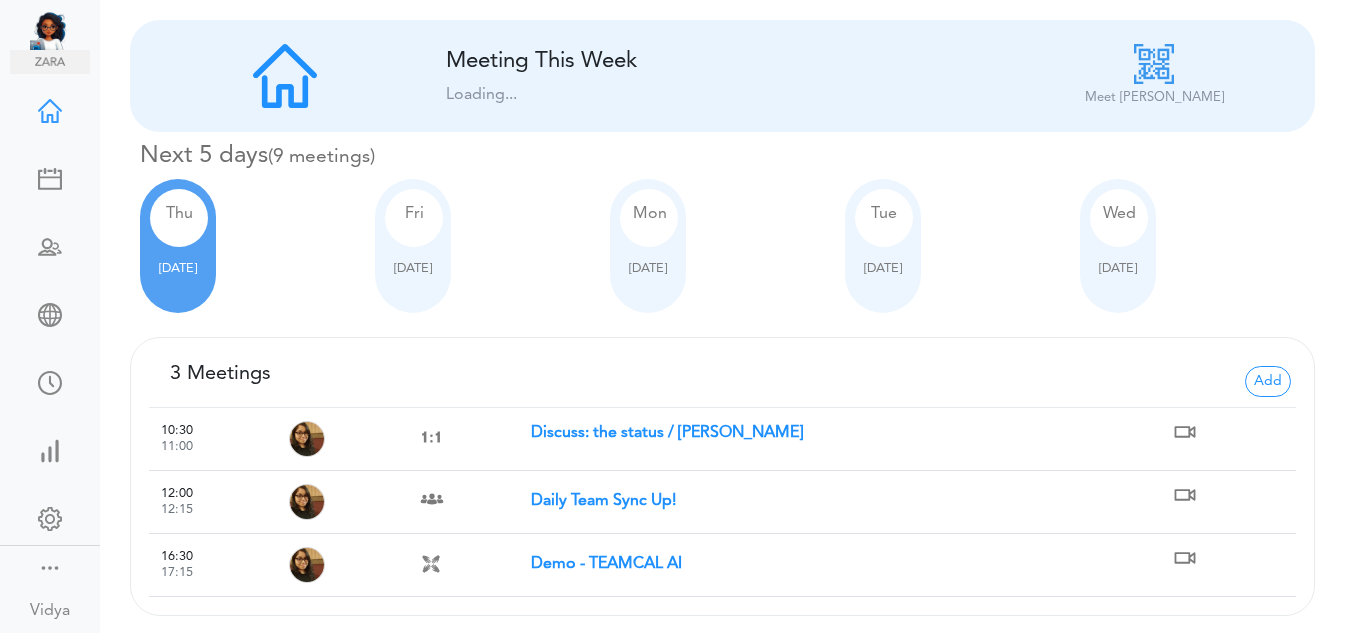 scroll, scrollTop: 8, scrollLeft: 0, axis: vertical 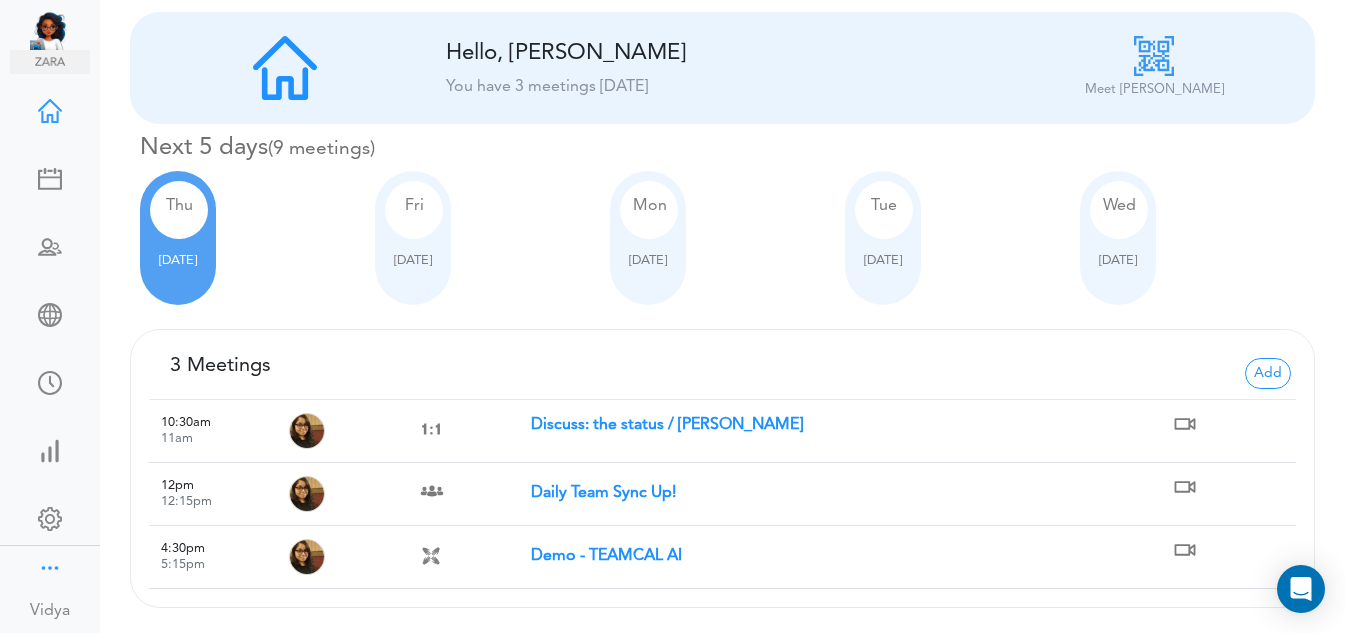 click at bounding box center (50, 566) 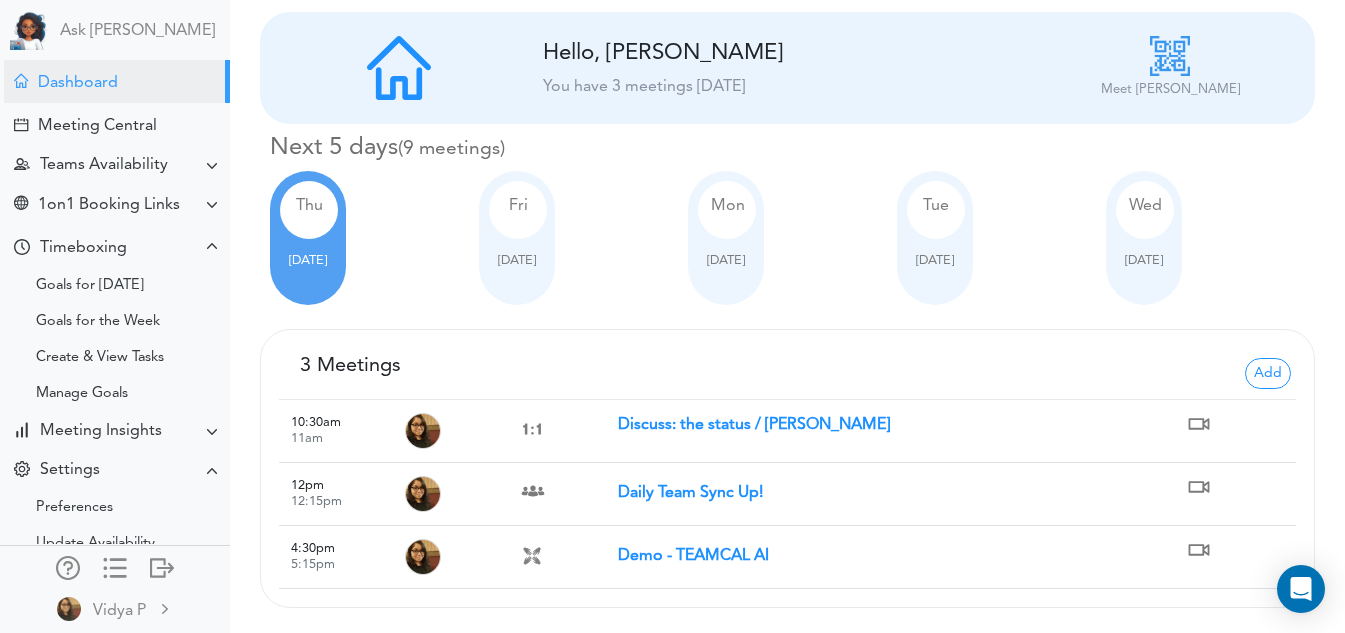 click at bounding box center [115, 564] 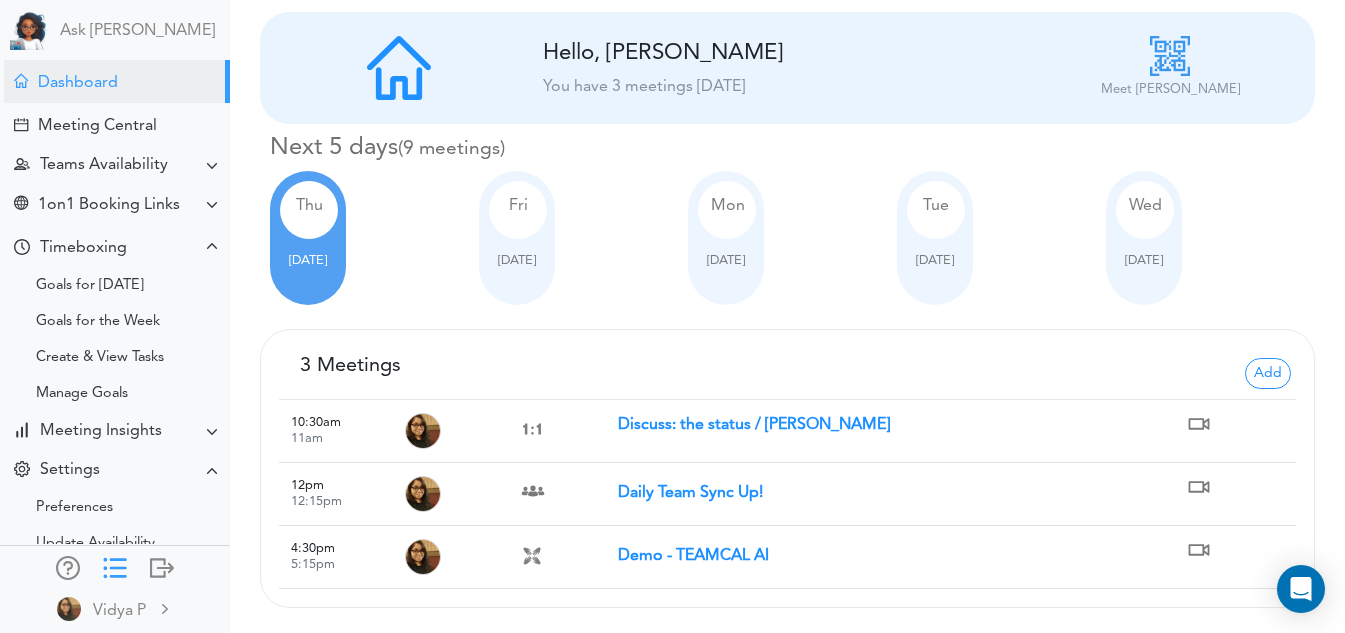 click at bounding box center (115, 566) 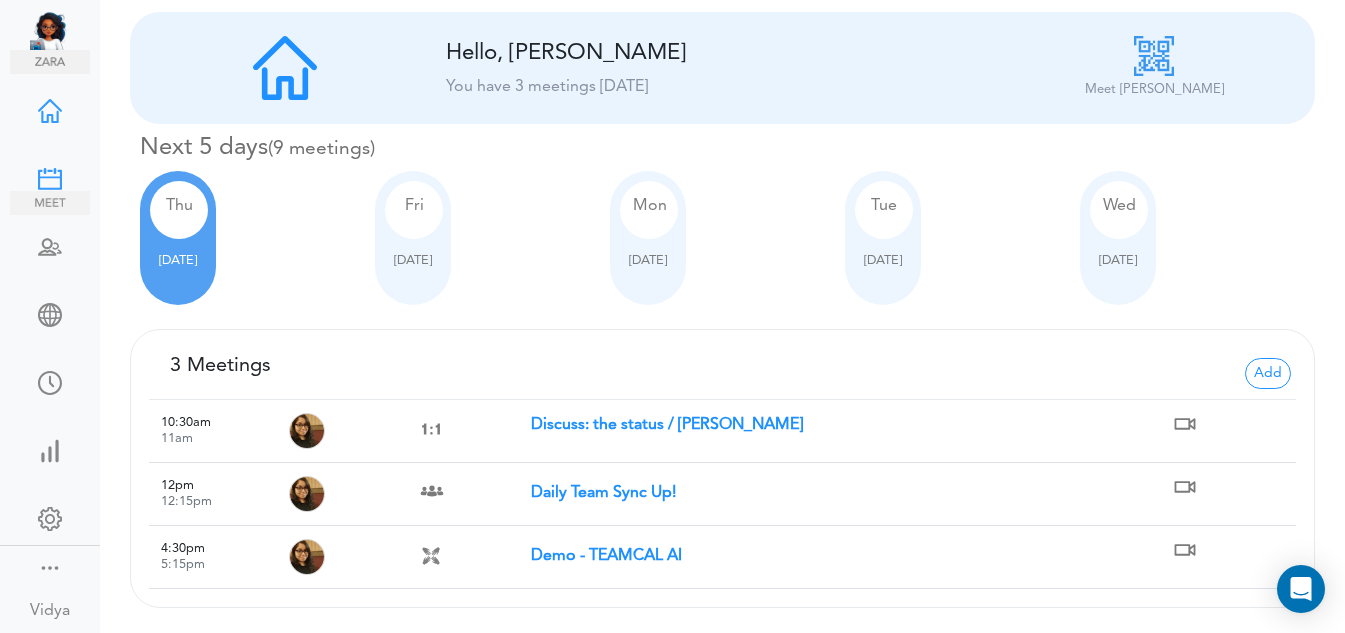 click at bounding box center [50, 177] 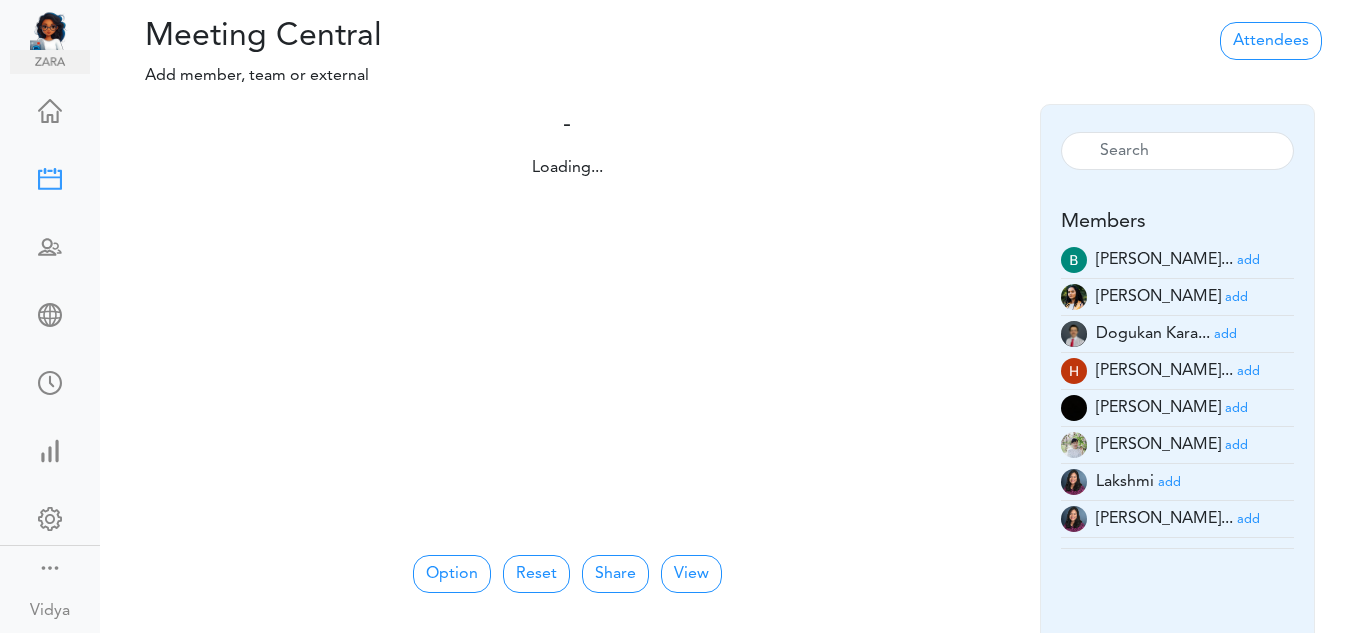 scroll, scrollTop: 0, scrollLeft: 0, axis: both 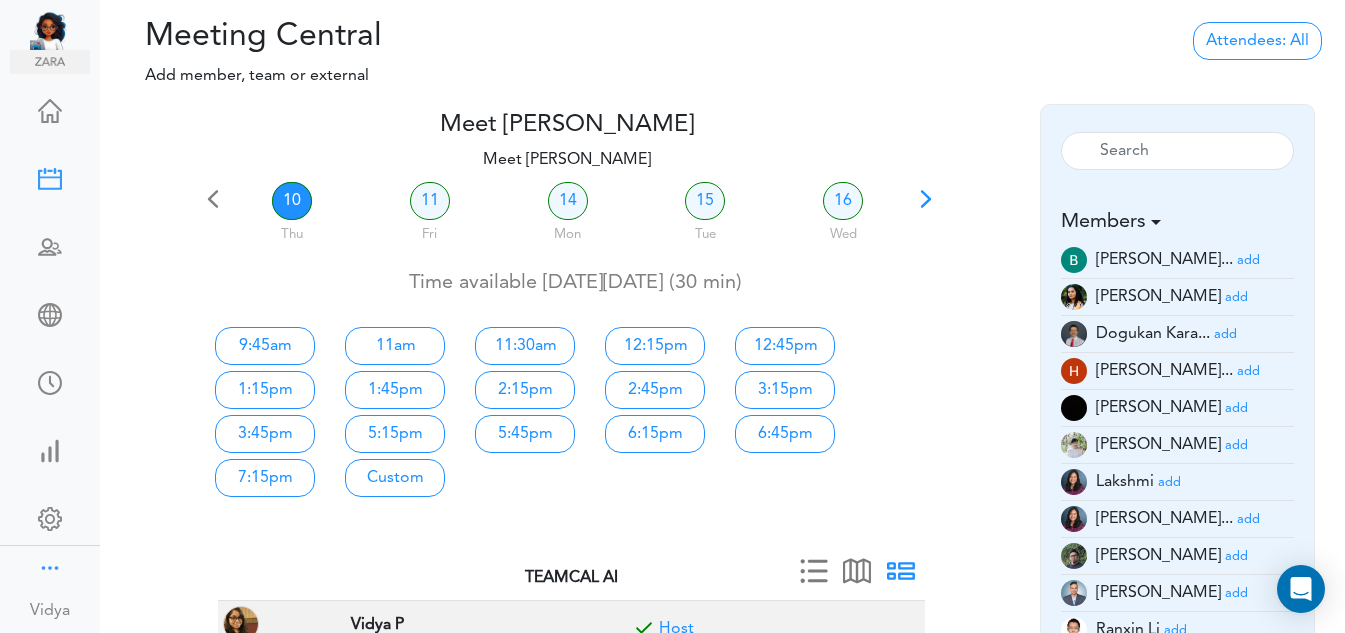 click at bounding box center [50, 566] 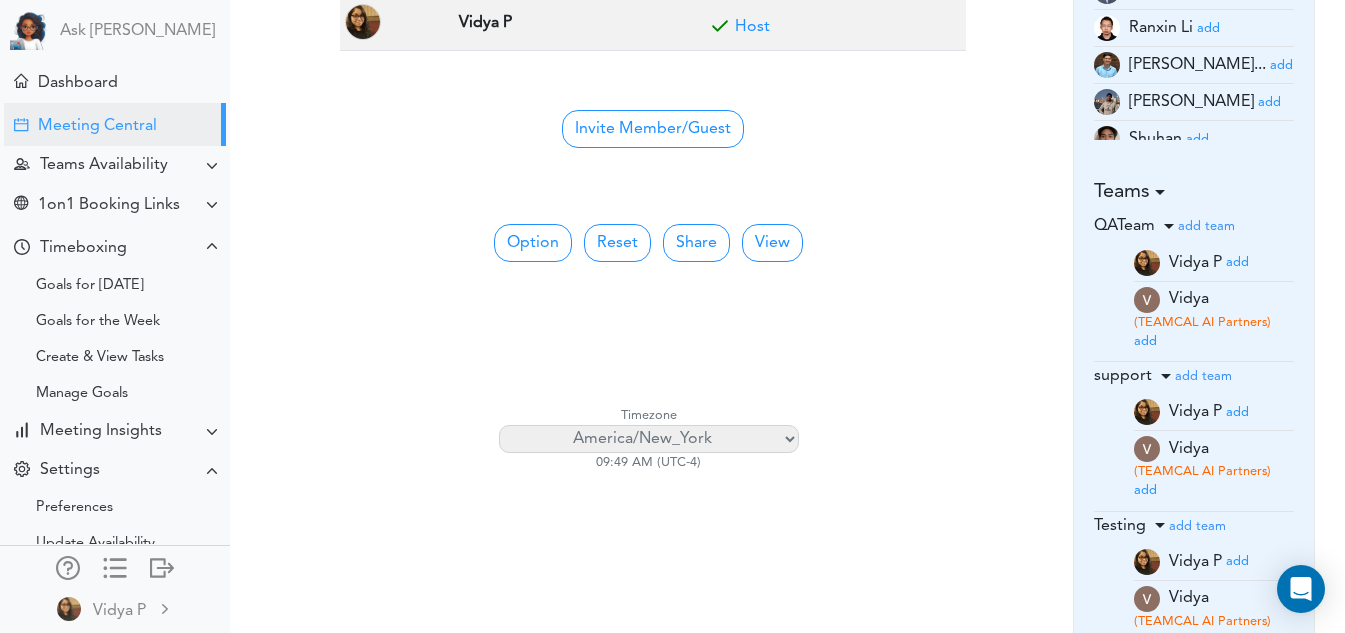 scroll, scrollTop: 603, scrollLeft: 0, axis: vertical 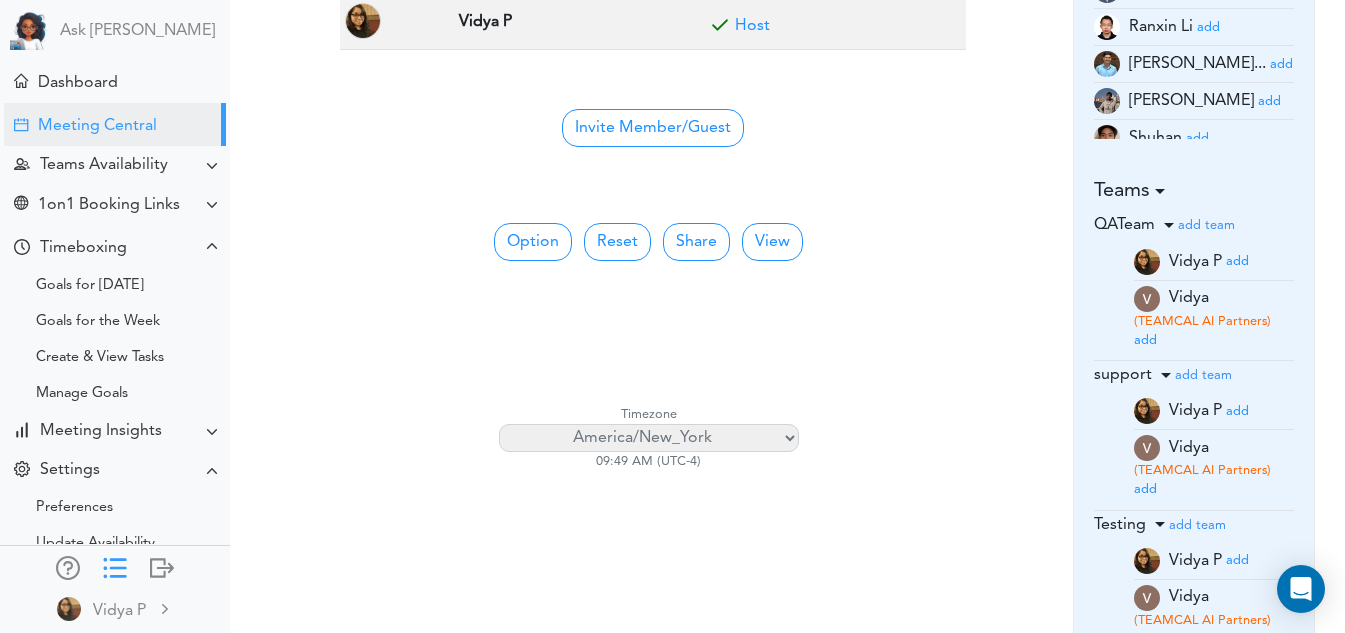 click at bounding box center (115, 566) 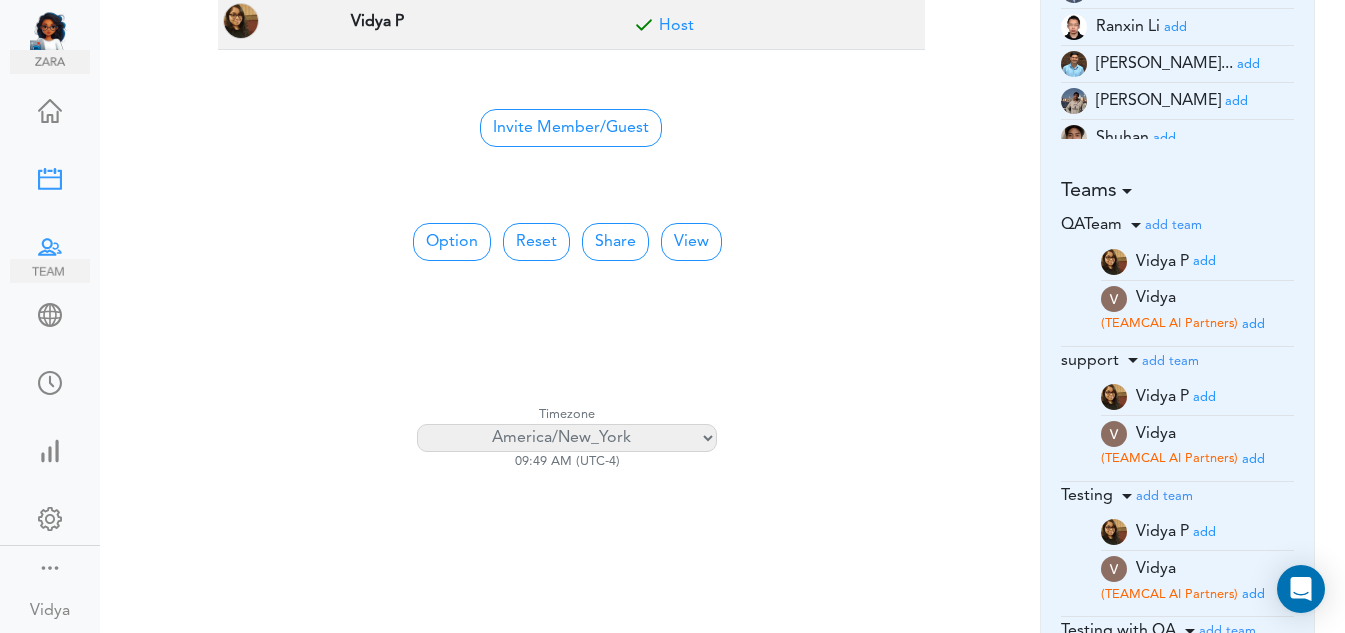 click at bounding box center [50, 245] 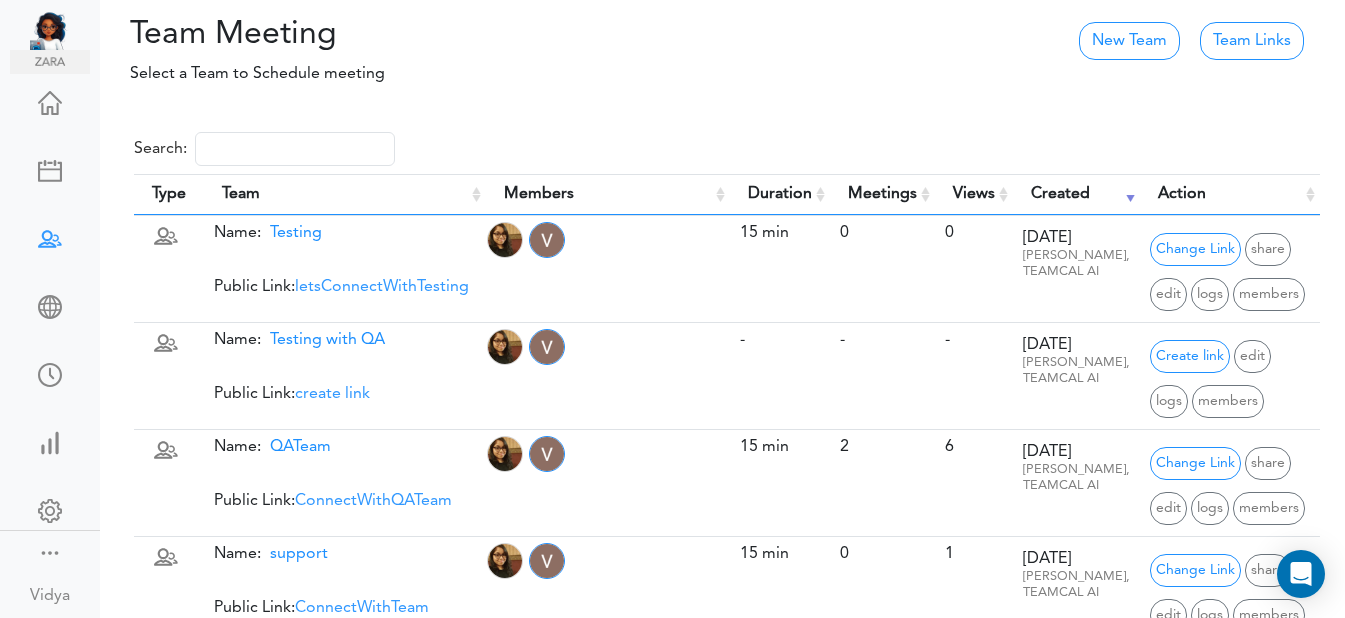 scroll, scrollTop: 0, scrollLeft: 0, axis: both 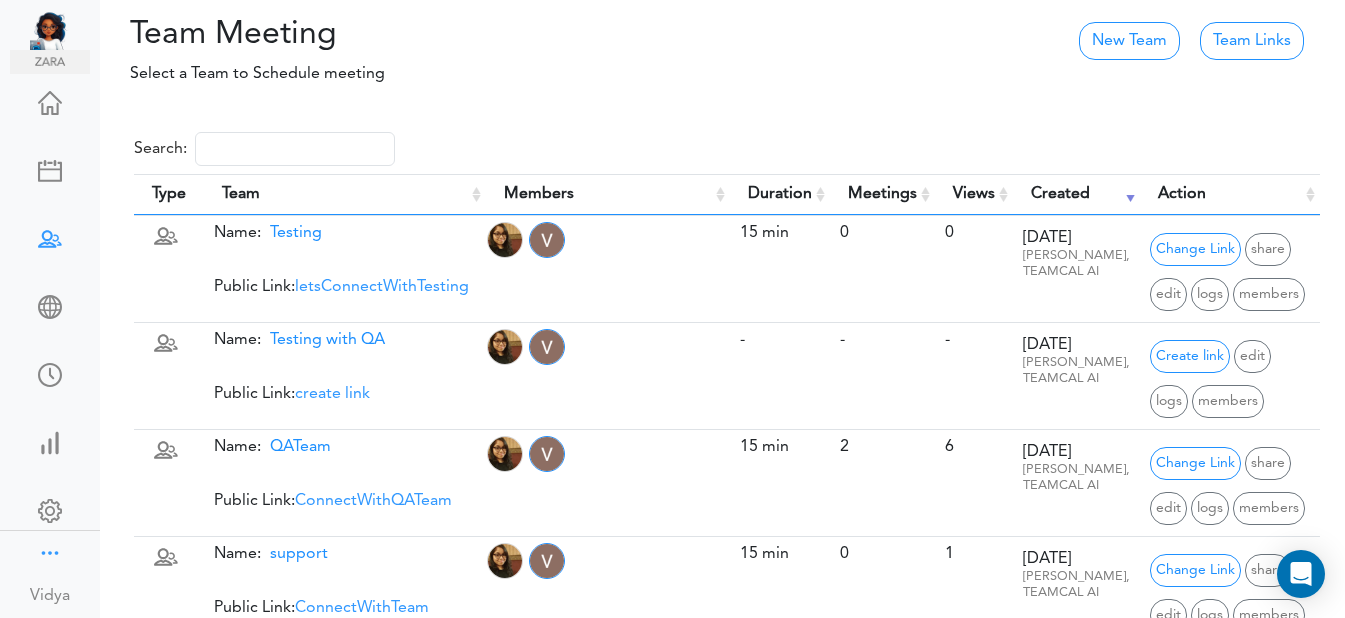 click at bounding box center [50, 551] 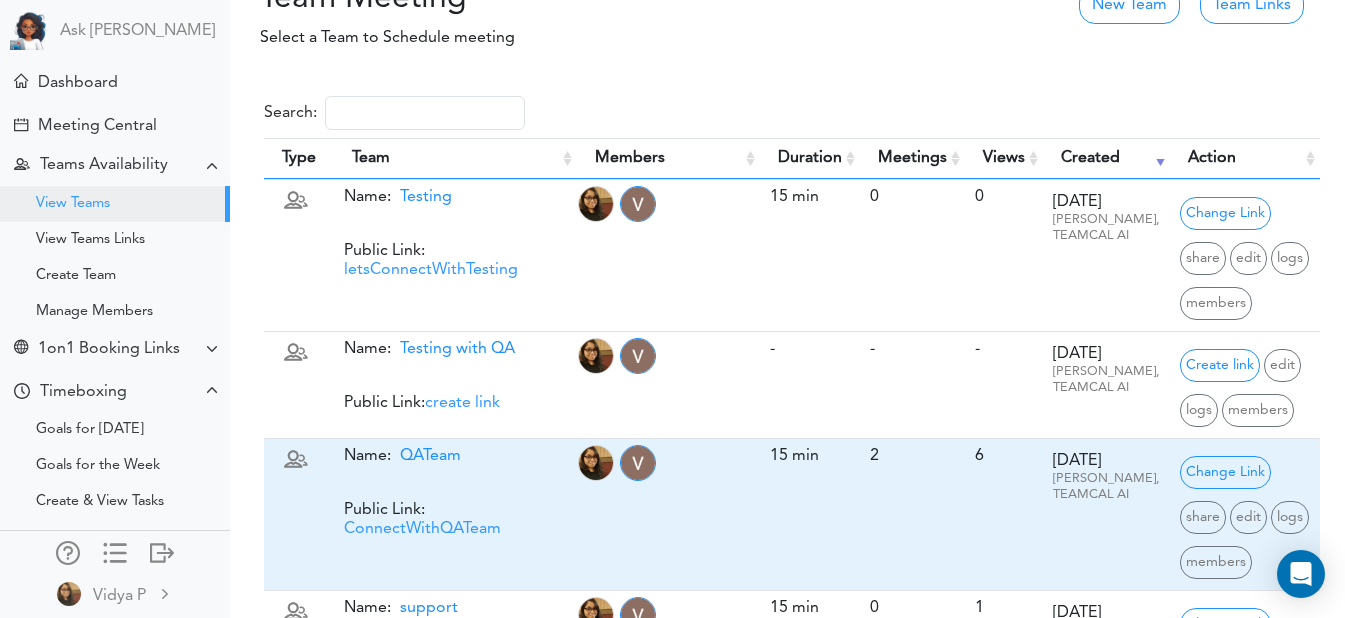 scroll, scrollTop: 0, scrollLeft: 0, axis: both 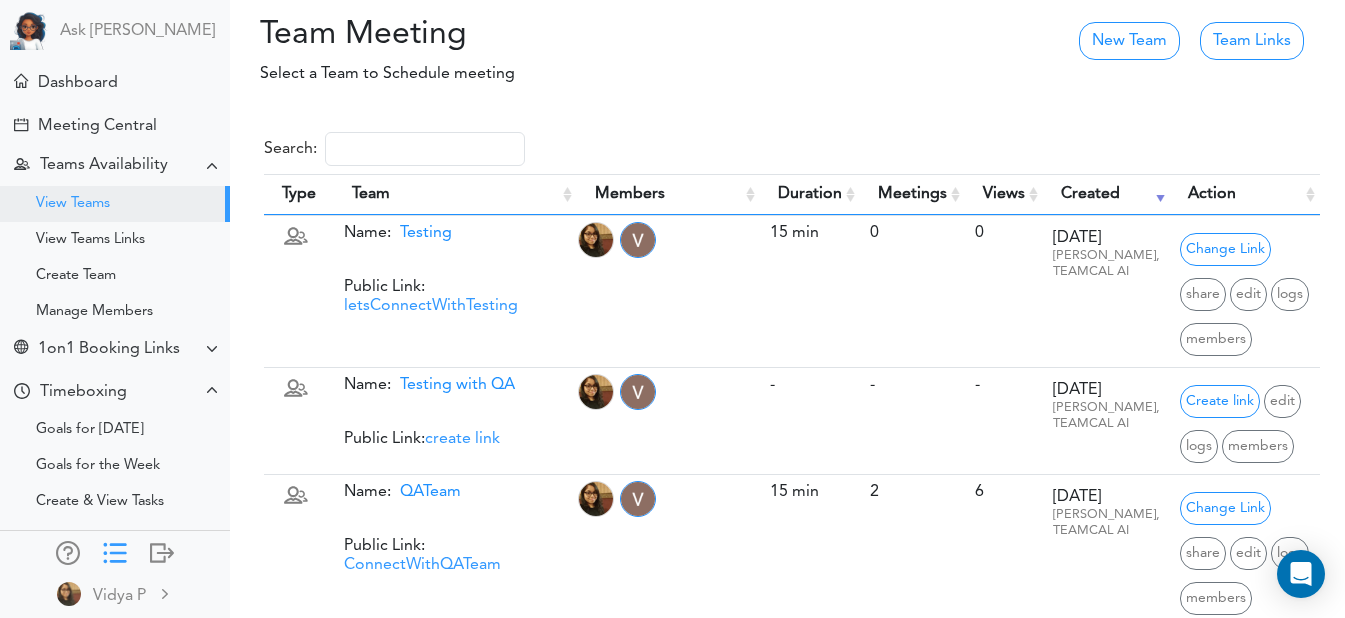 click at bounding box center [115, 551] 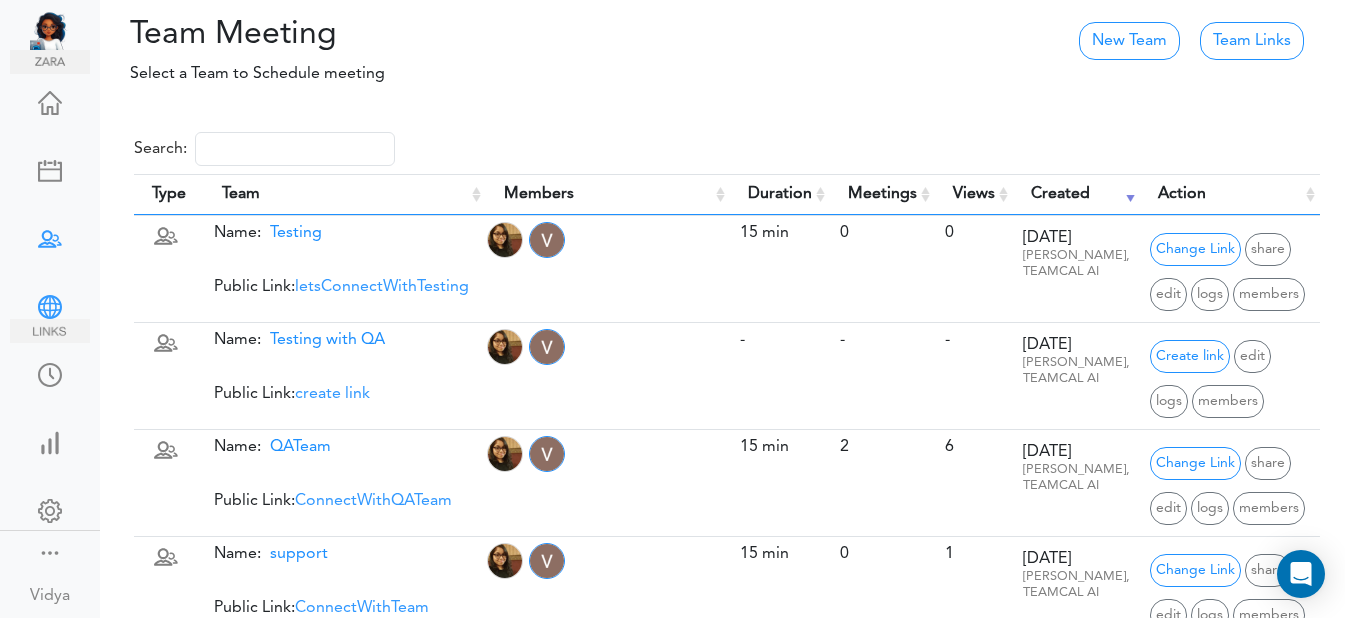 click at bounding box center (50, 305) 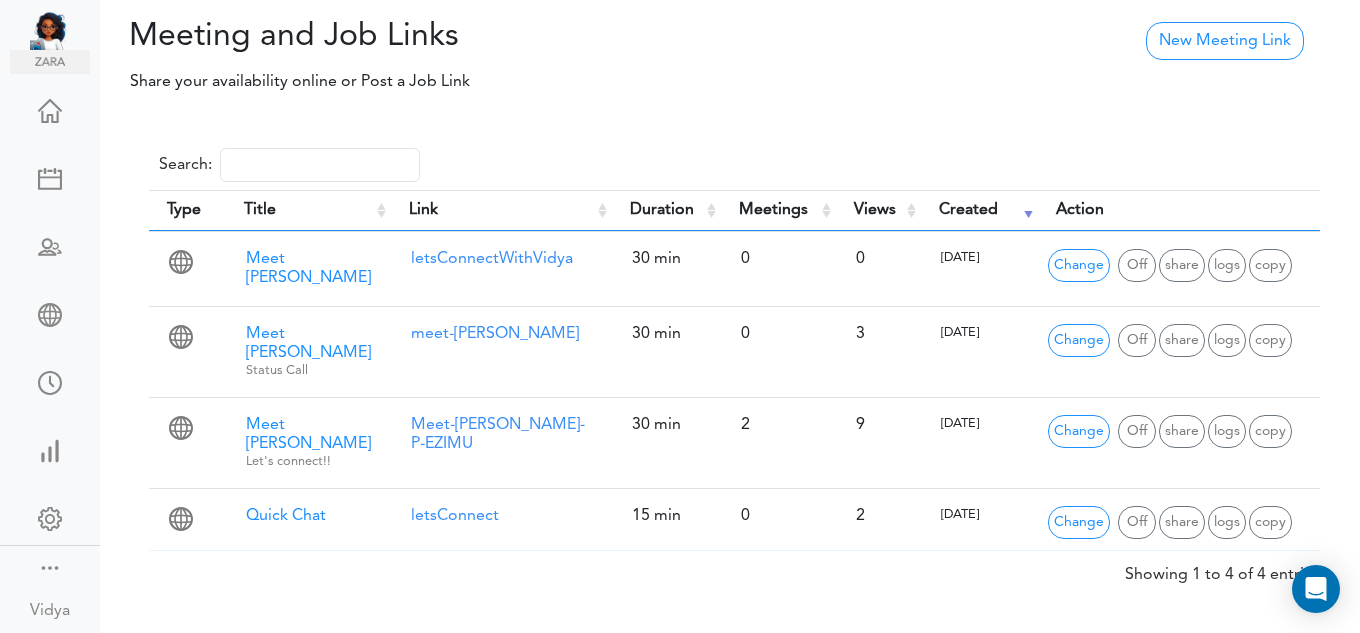 scroll, scrollTop: 0, scrollLeft: 0, axis: both 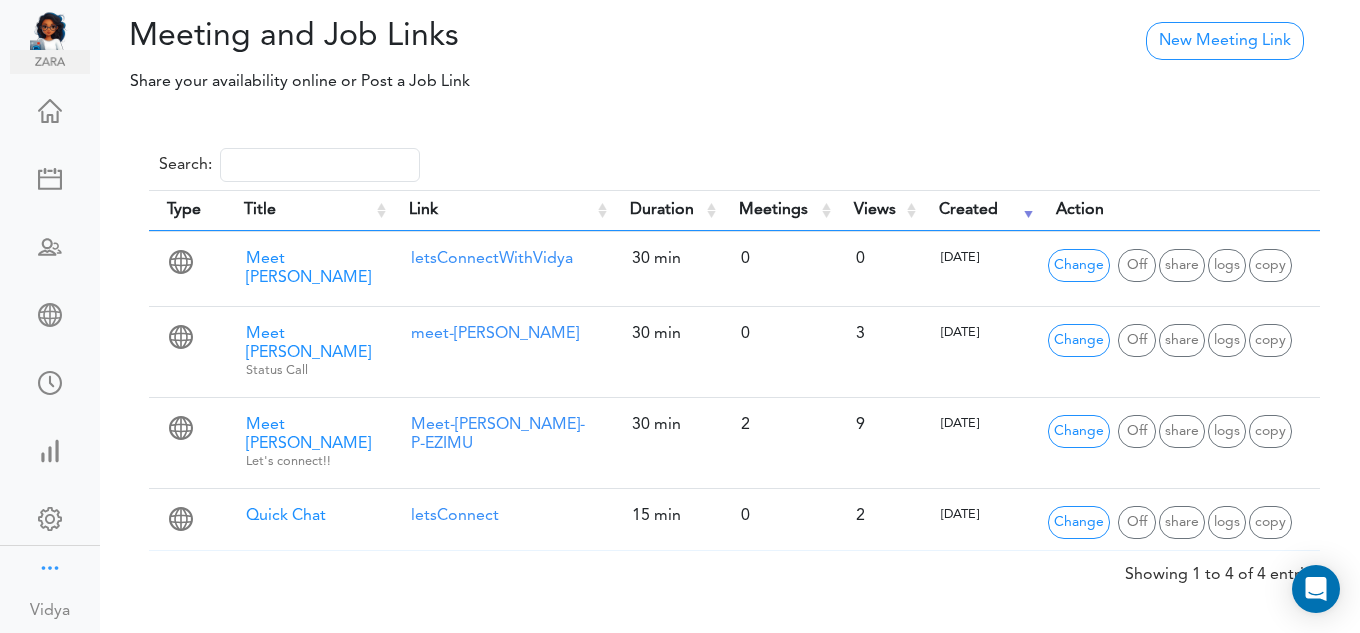 click at bounding box center (50, 566) 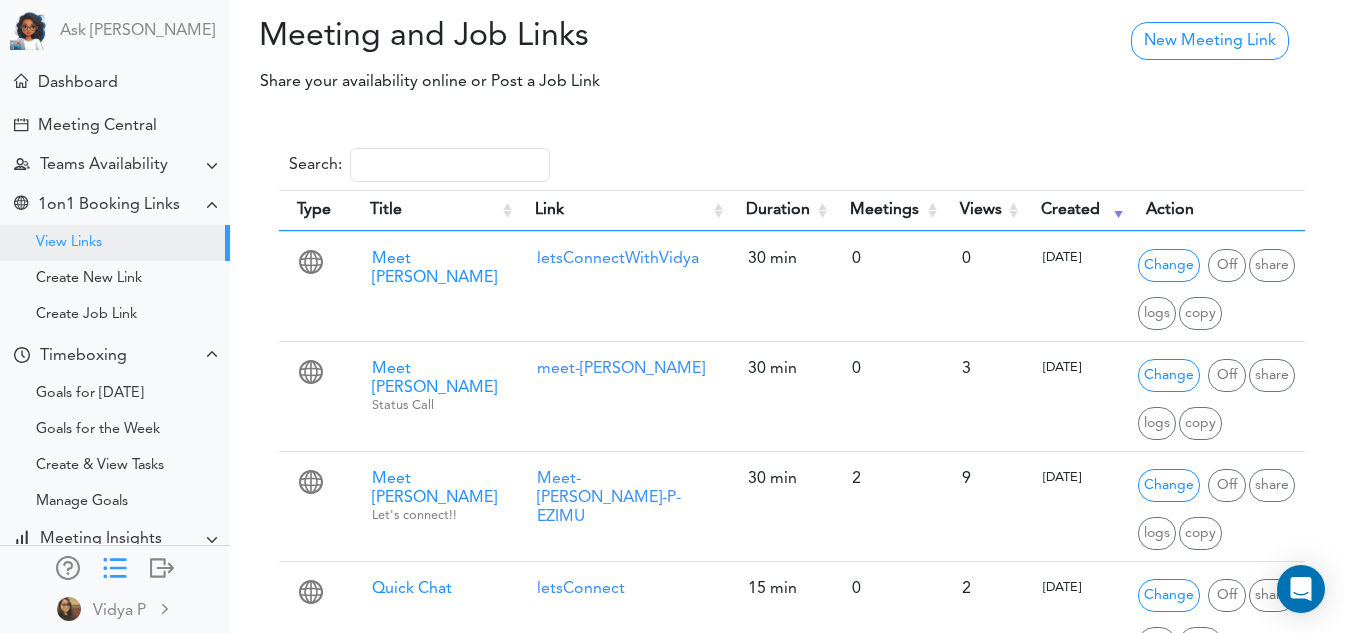 click at bounding box center [115, 566] 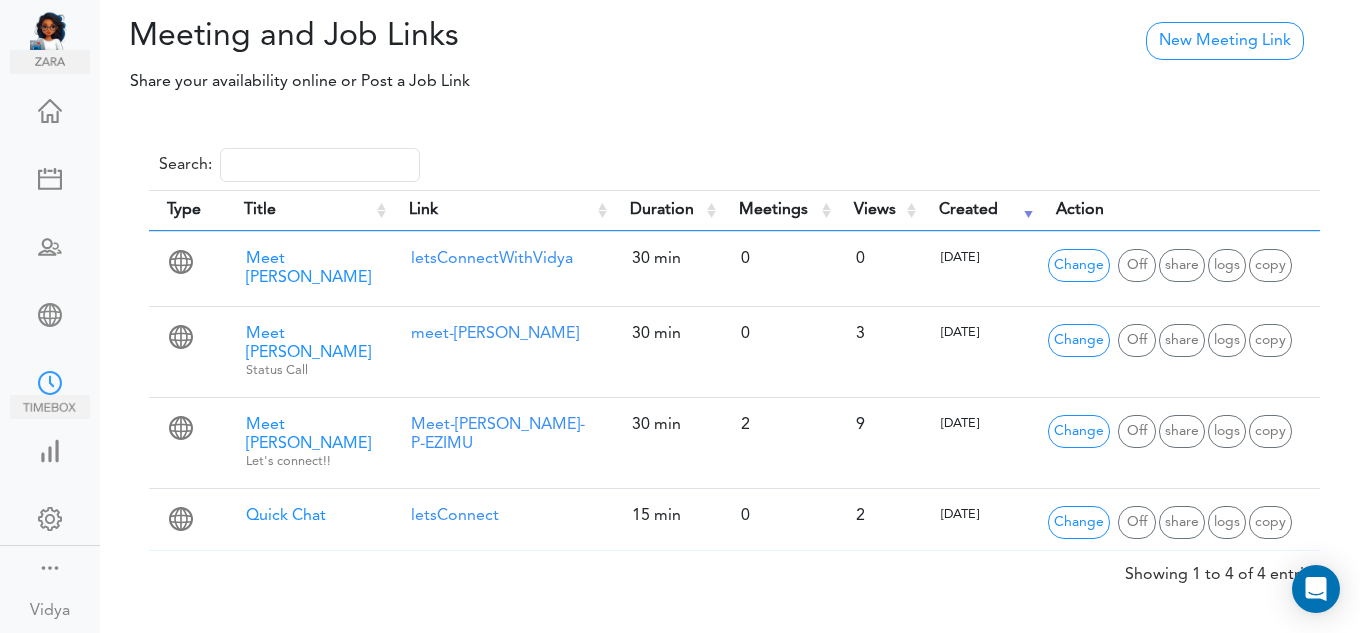 click at bounding box center (50, 381) 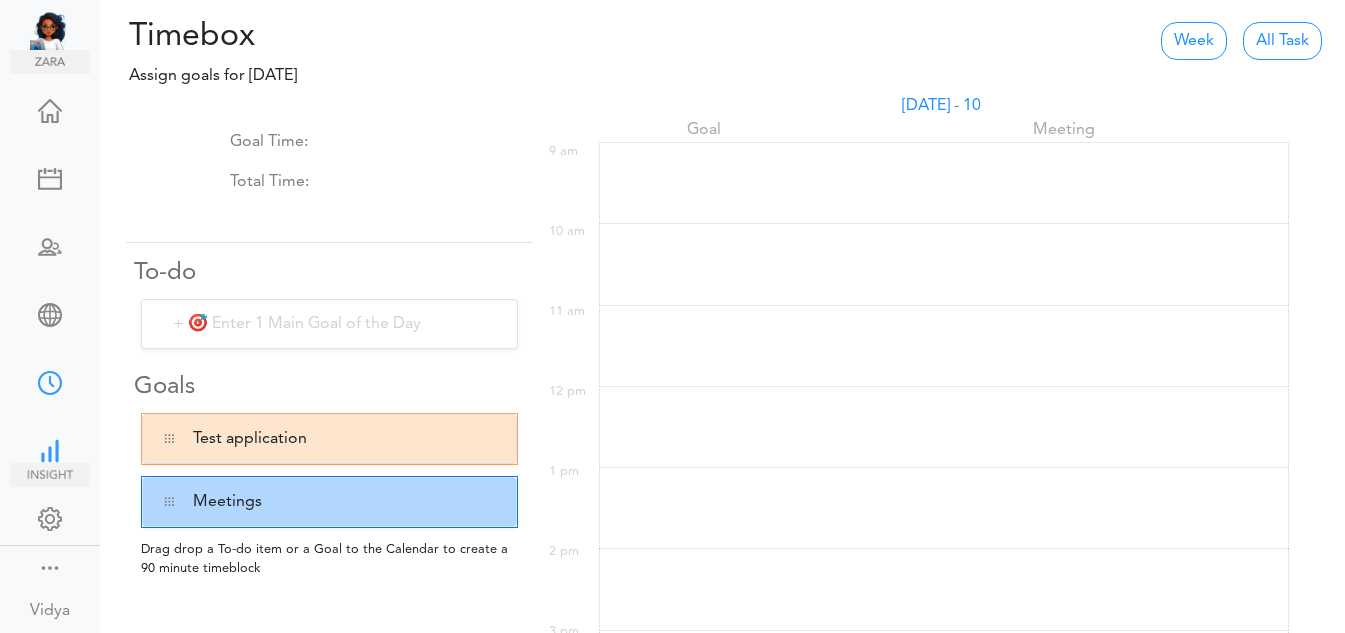scroll, scrollTop: 0, scrollLeft: 0, axis: both 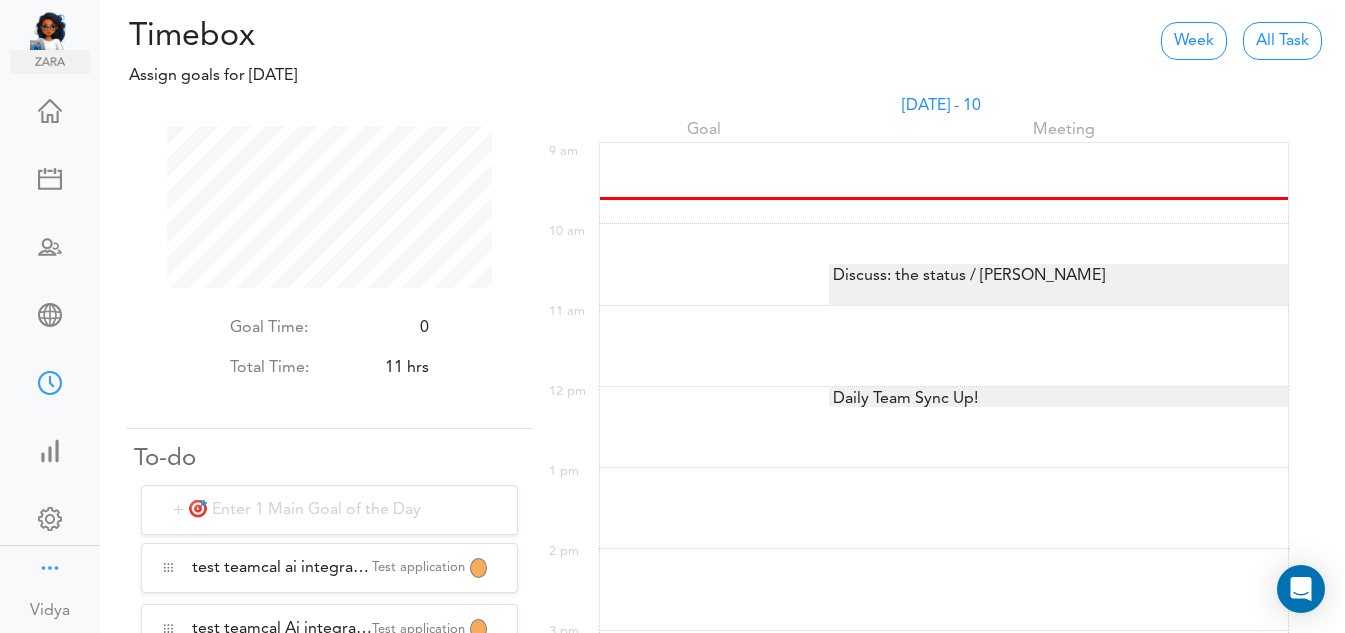 click at bounding box center [50, 566] 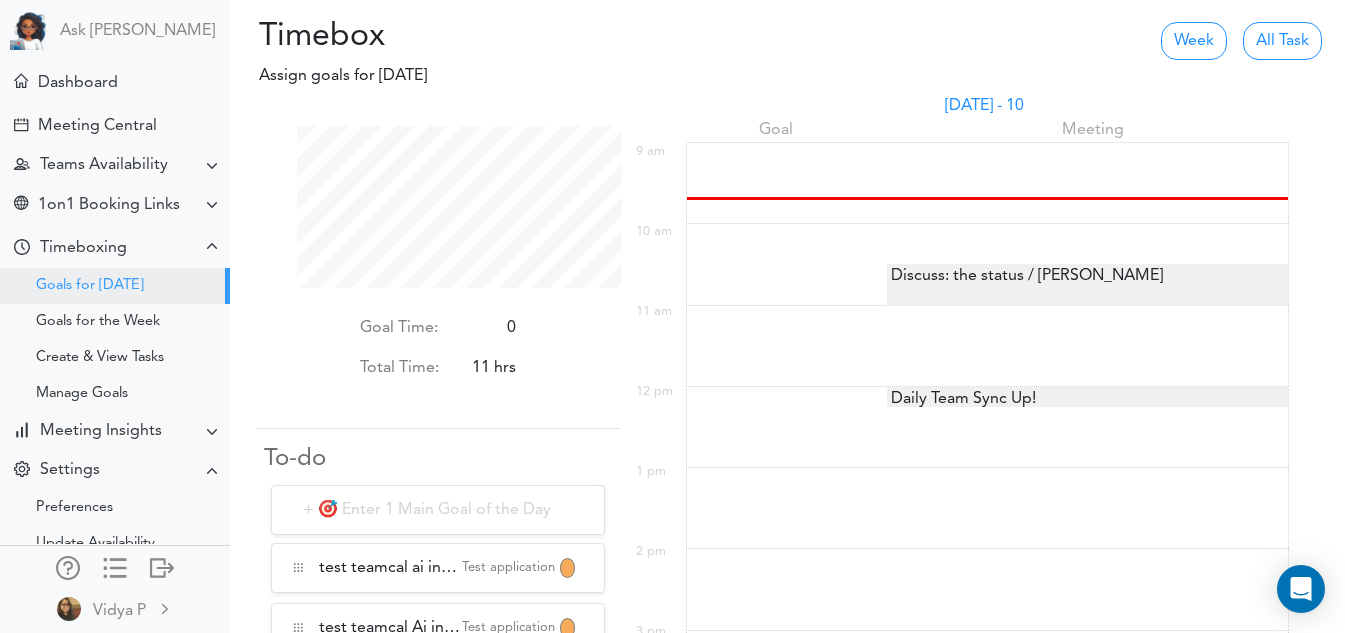 scroll, scrollTop: 146, scrollLeft: 292, axis: both 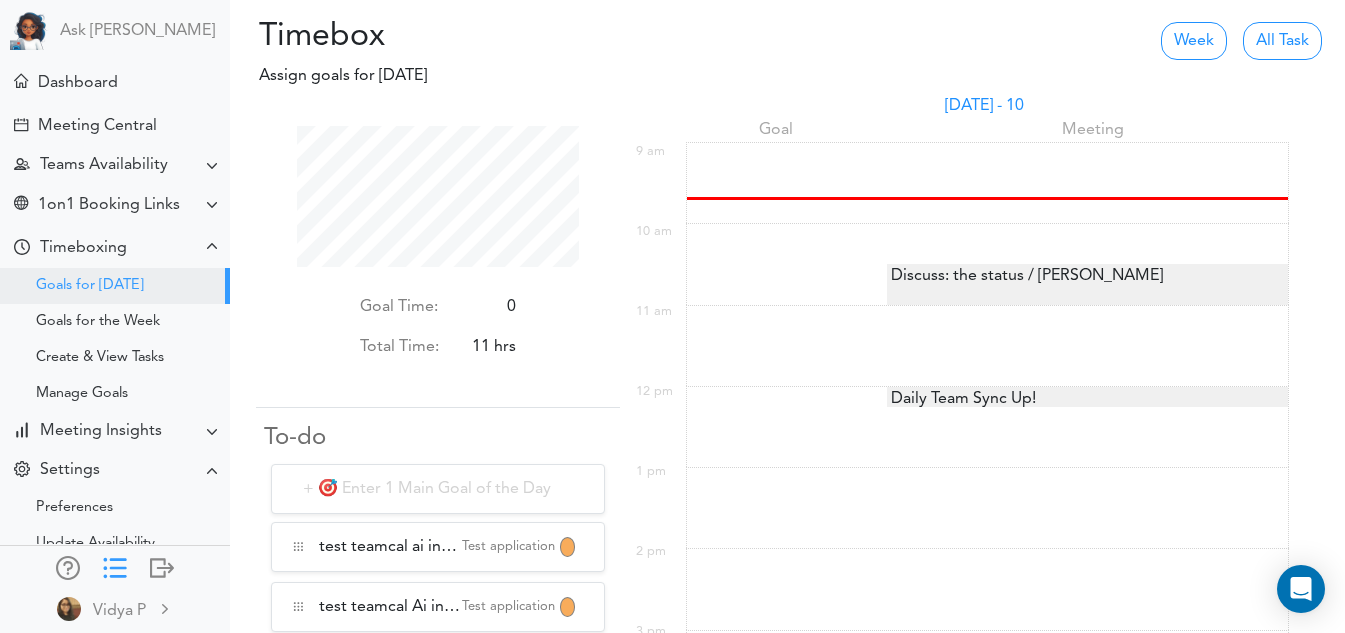 click at bounding box center [115, 566] 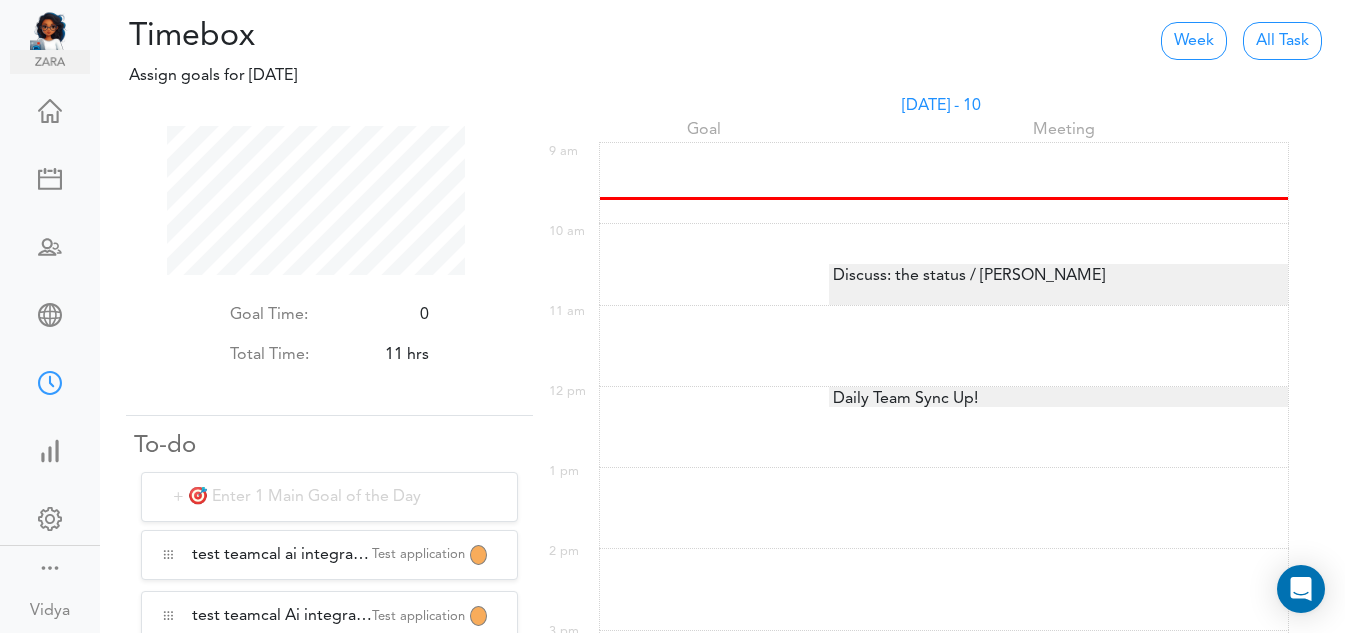 scroll, scrollTop: 999842, scrollLeft: 999684, axis: both 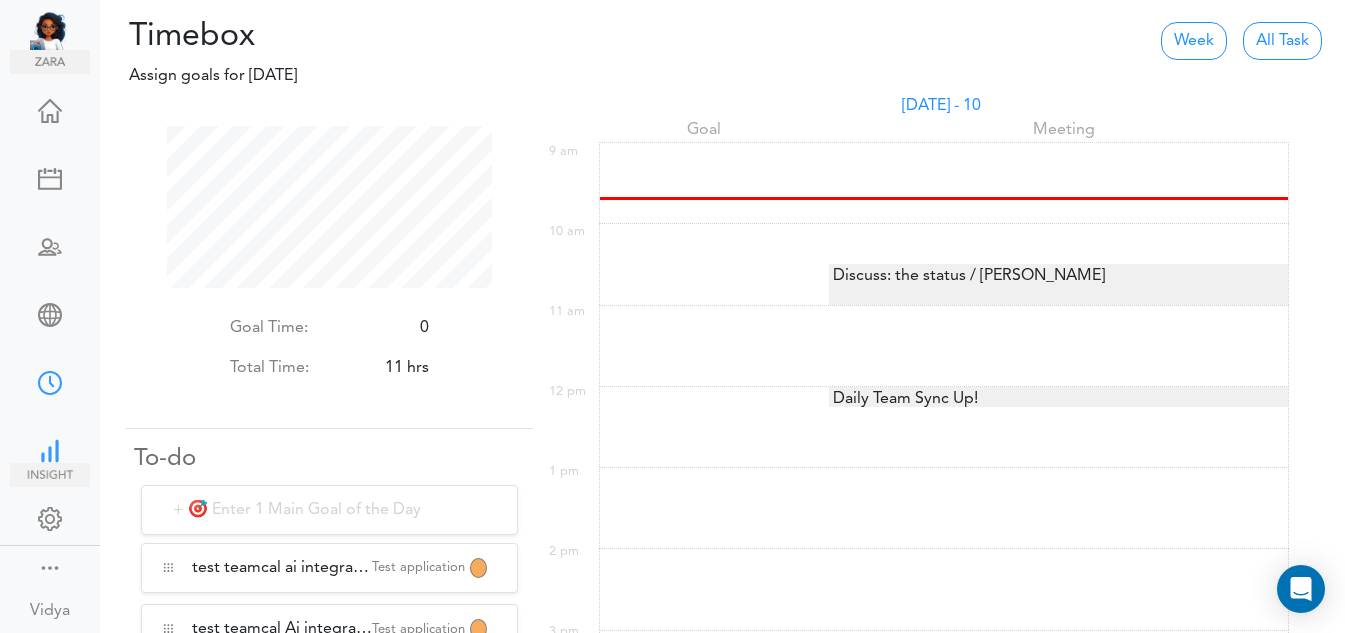 click at bounding box center (50, 449) 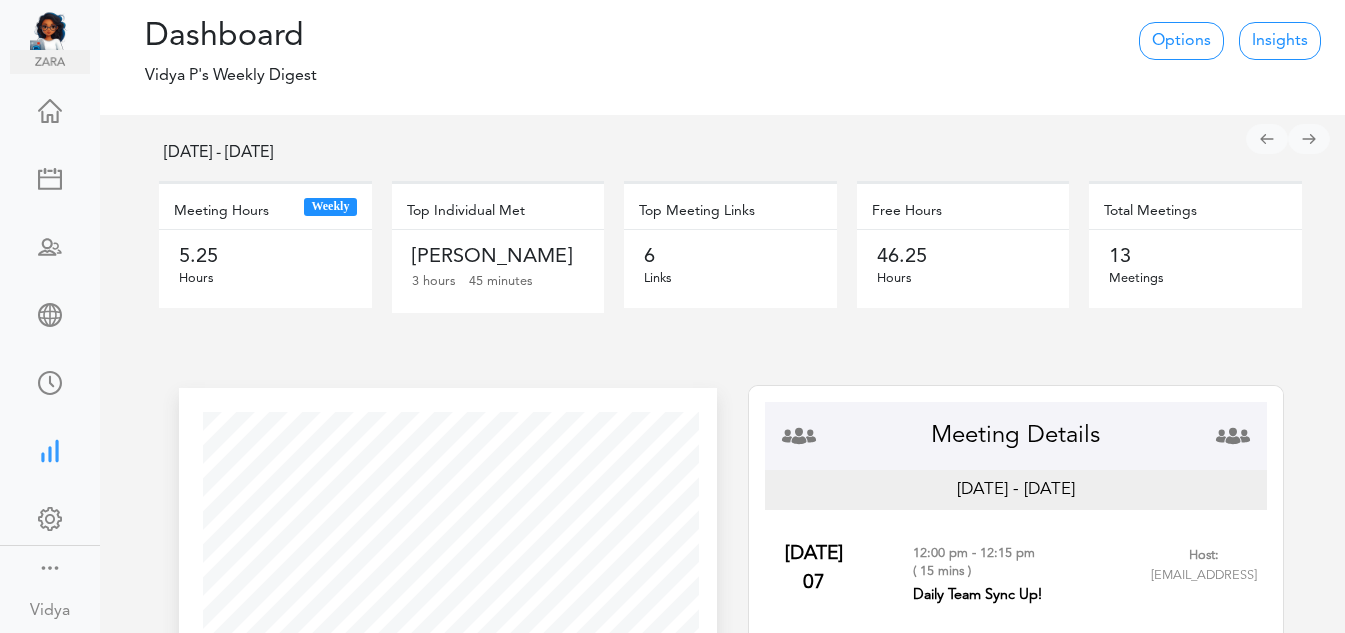scroll, scrollTop: 0, scrollLeft: 0, axis: both 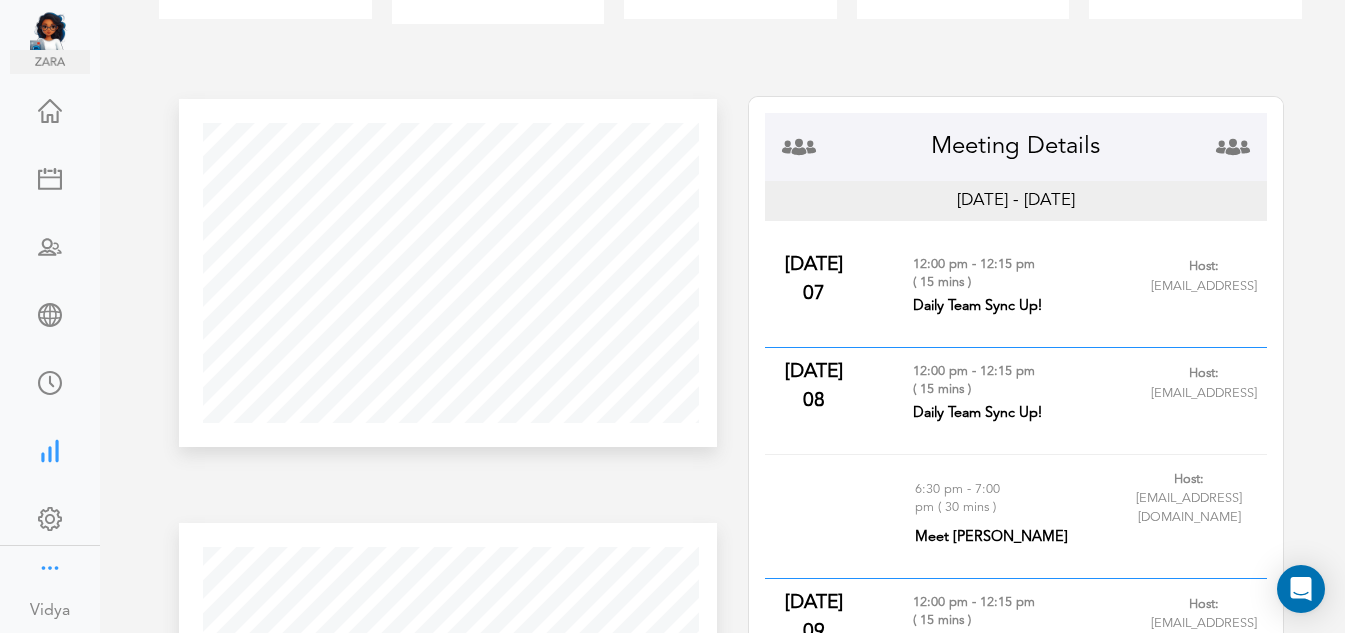 click at bounding box center [50, 566] 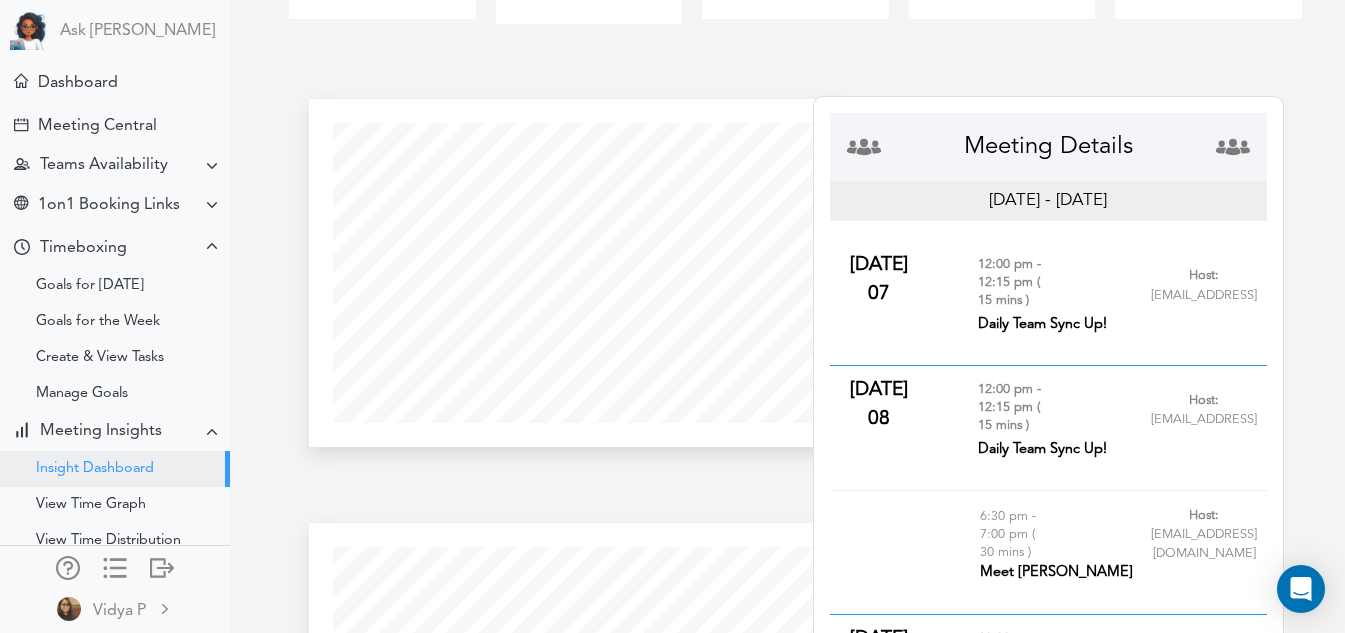 scroll, scrollTop: 1540, scrollLeft: 515, axis: both 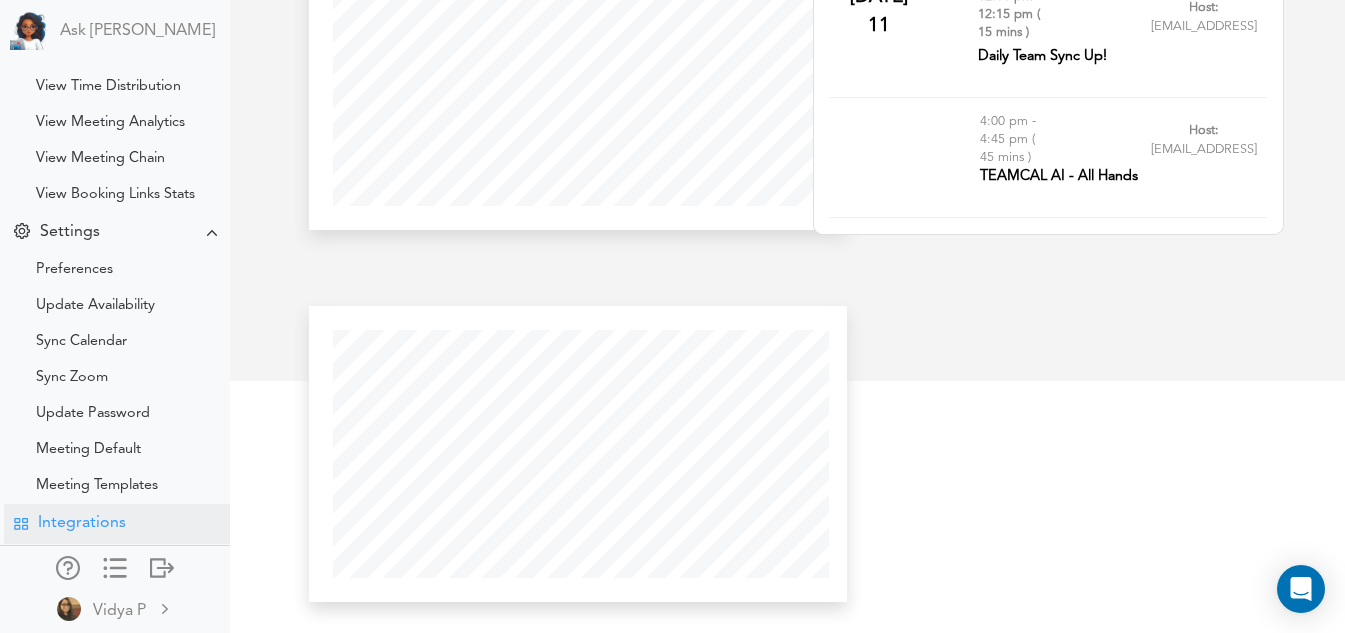 click on "Integrations" at bounding box center (82, 523) 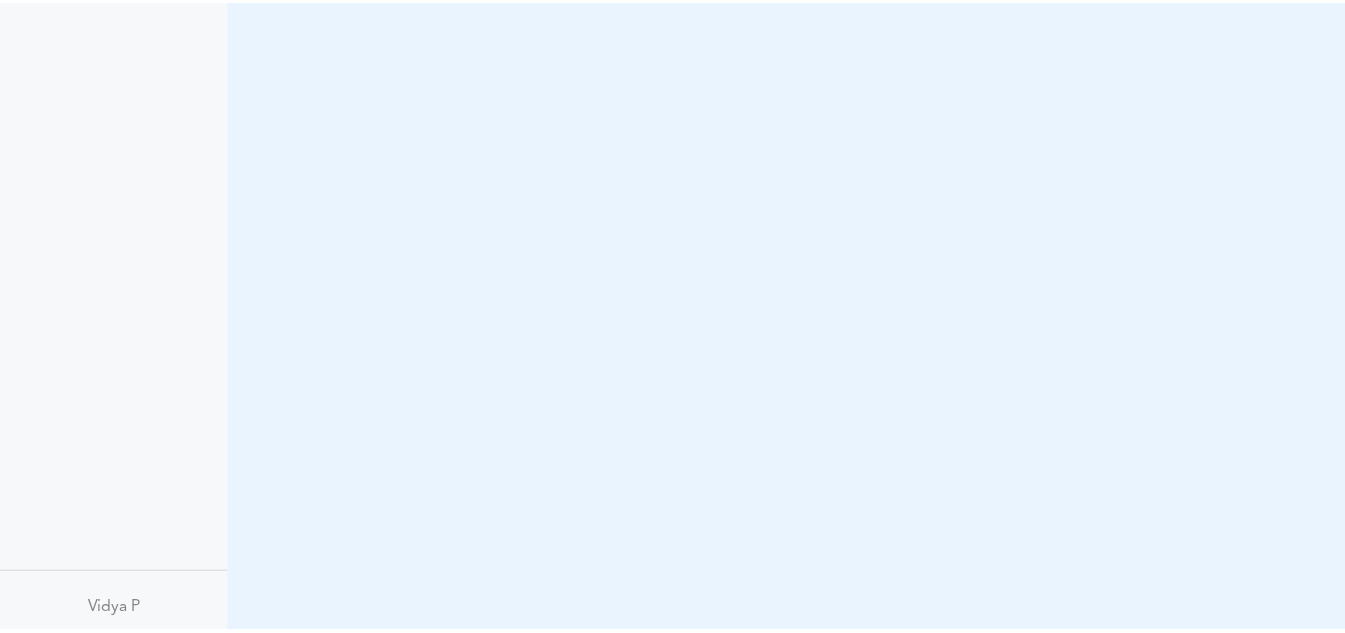 scroll, scrollTop: 0, scrollLeft: 0, axis: both 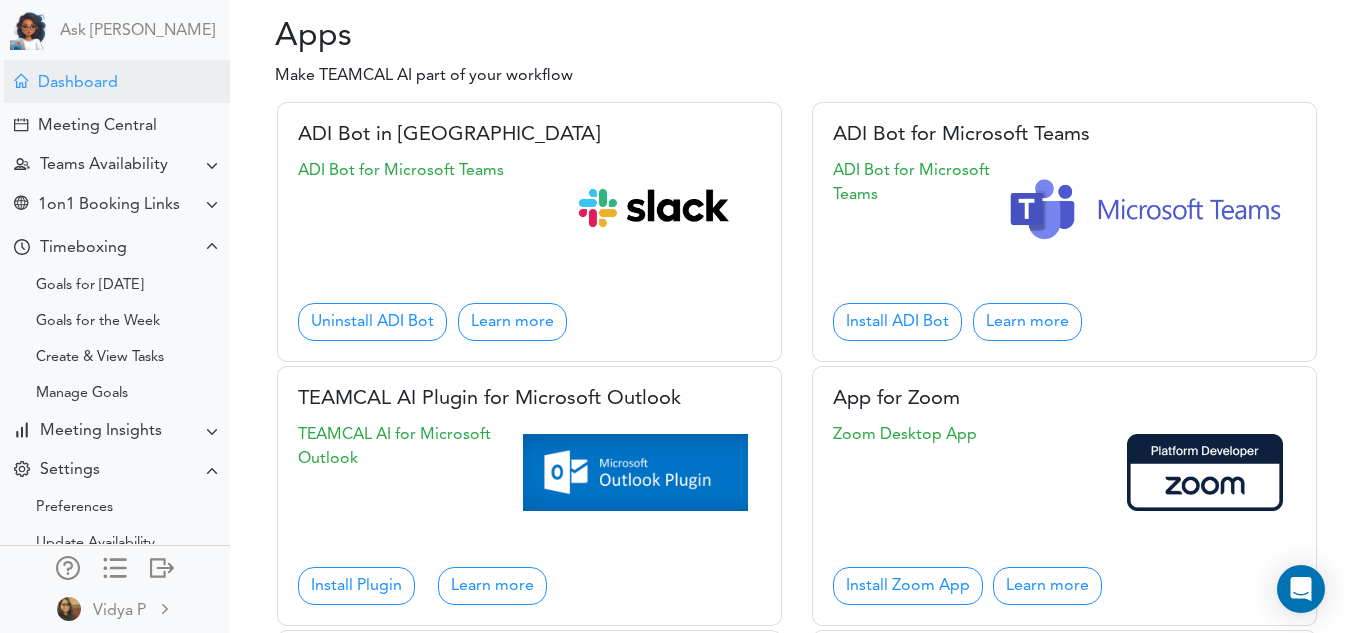 click on "Dashboard" at bounding box center [78, 83] 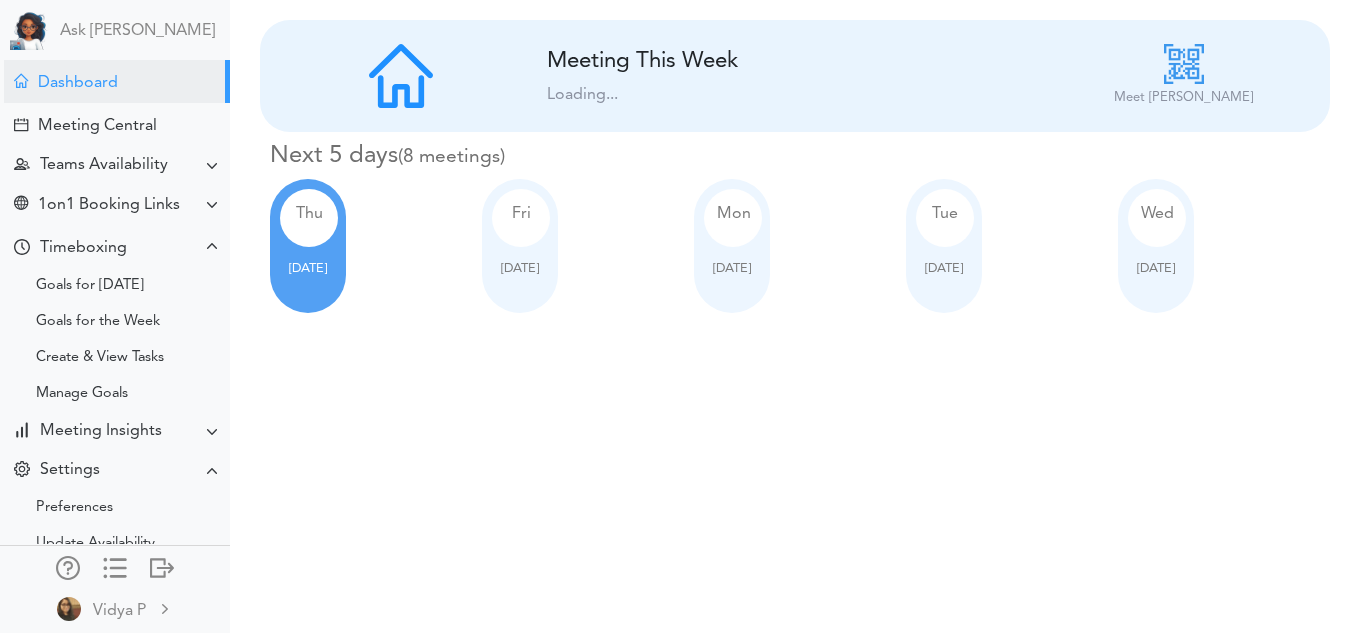 scroll, scrollTop: 0, scrollLeft: 0, axis: both 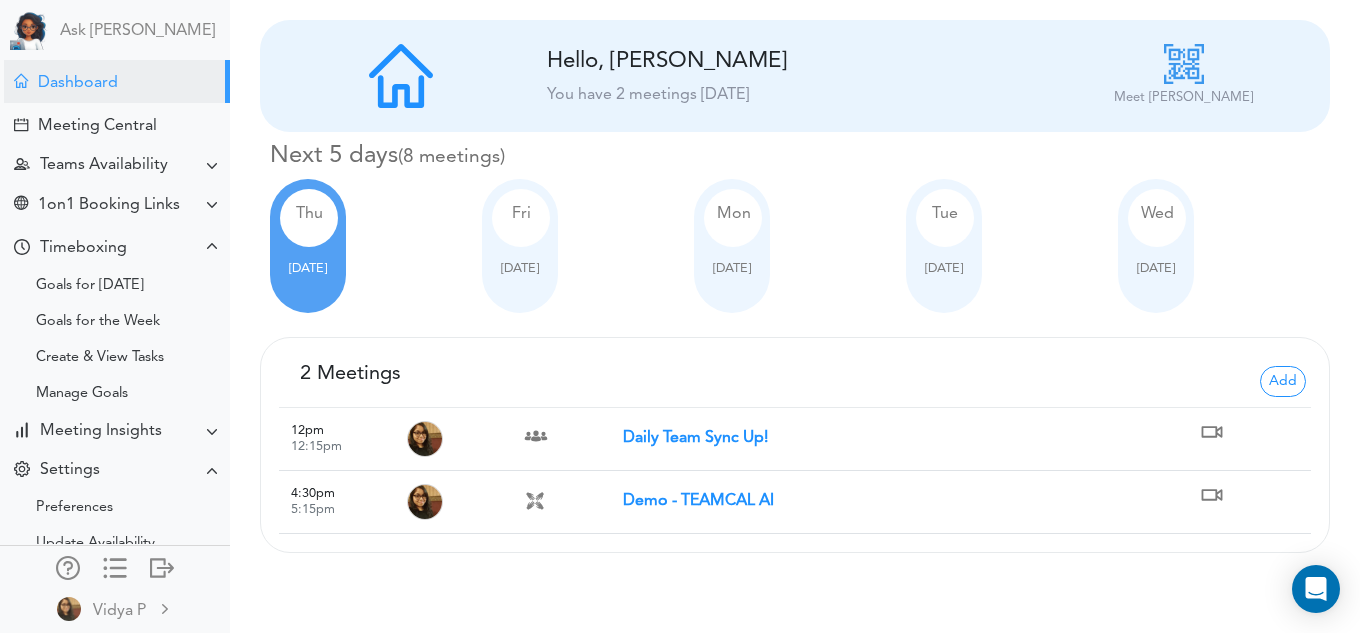 click on "[DATE]" at bounding box center [520, 246] 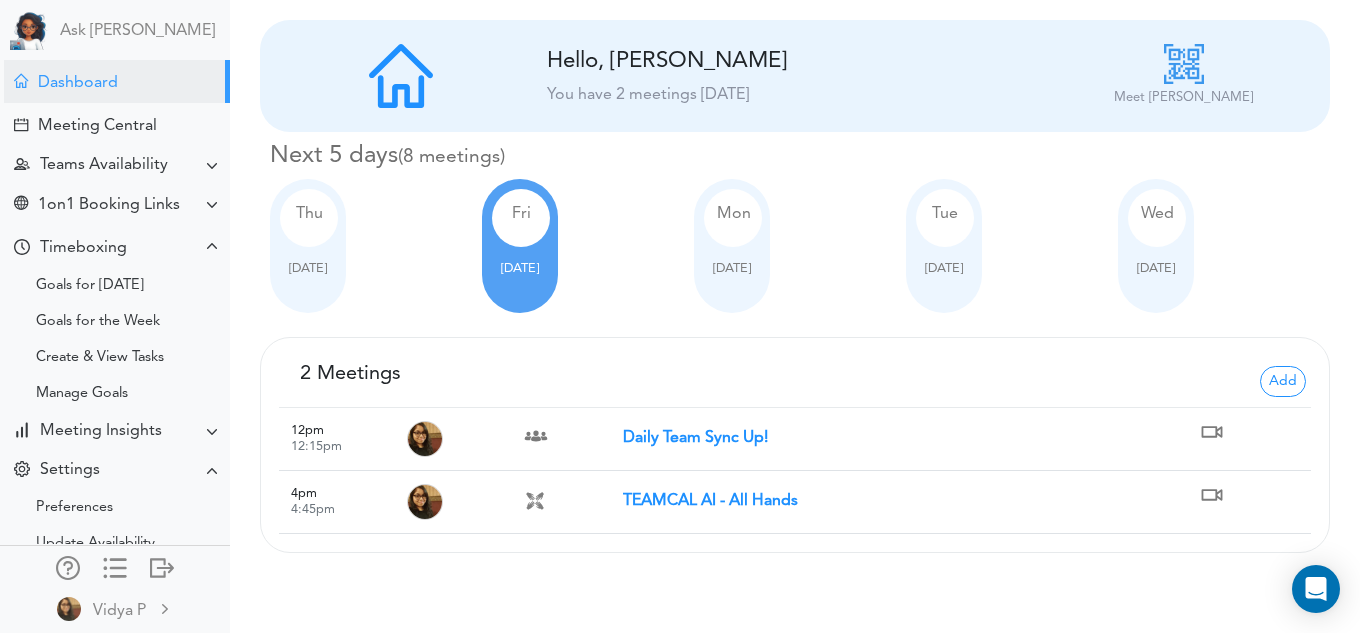 click at bounding box center [308, 253] 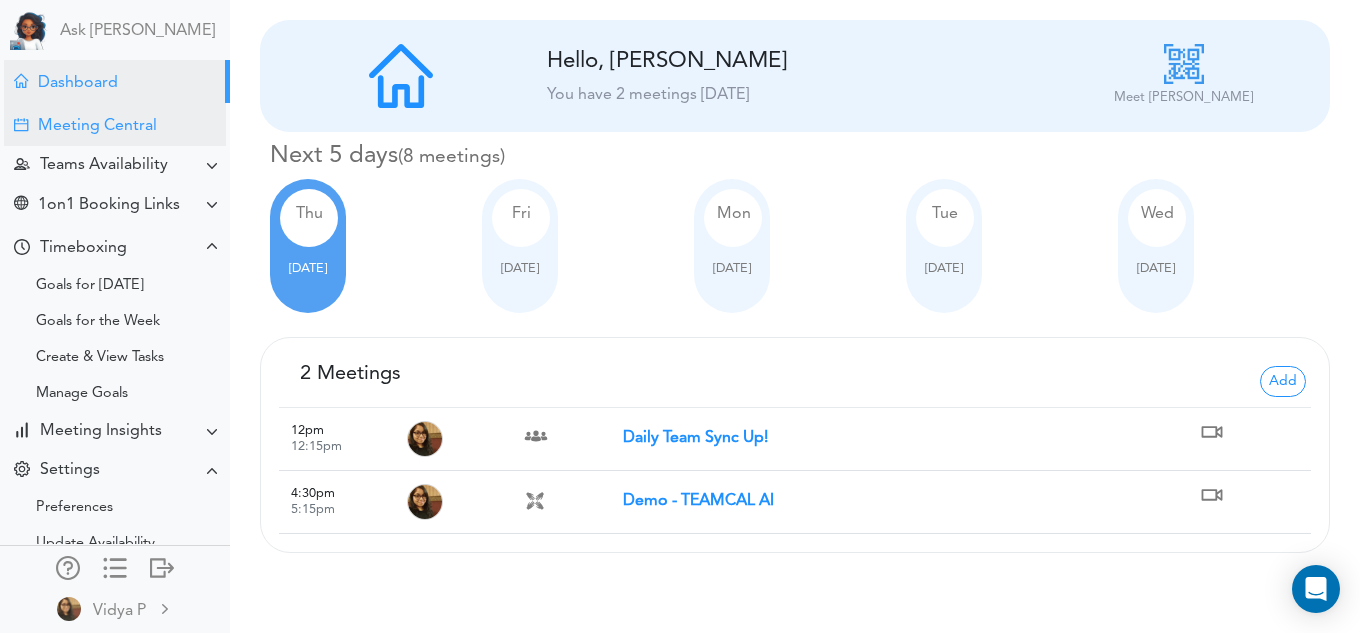 click on "Meeting Central" at bounding box center [115, 124] 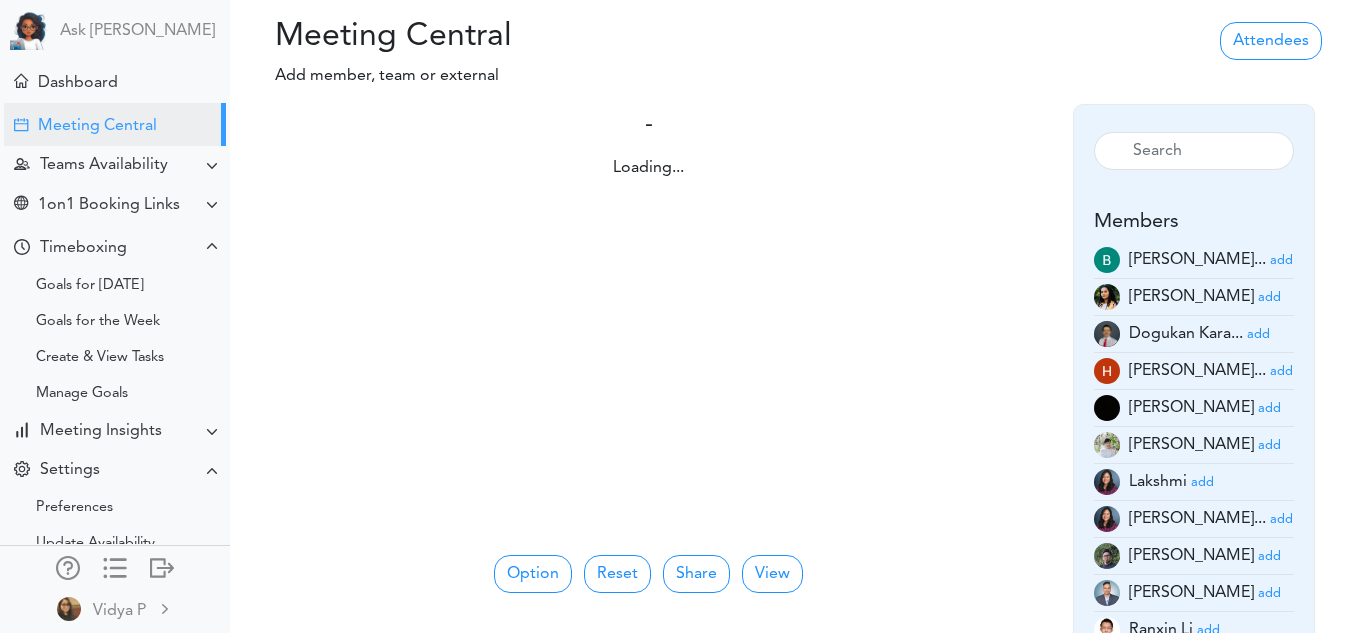 scroll, scrollTop: 0, scrollLeft: 0, axis: both 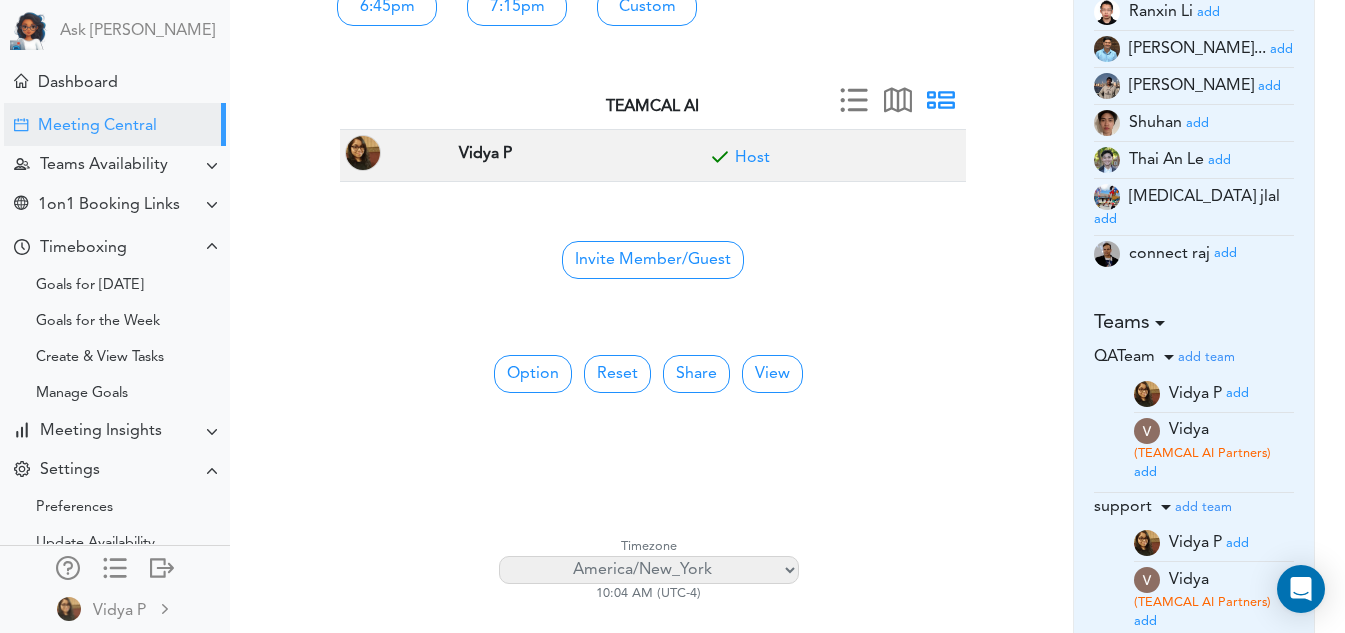 click on "add" at bounding box center (1145, 472) 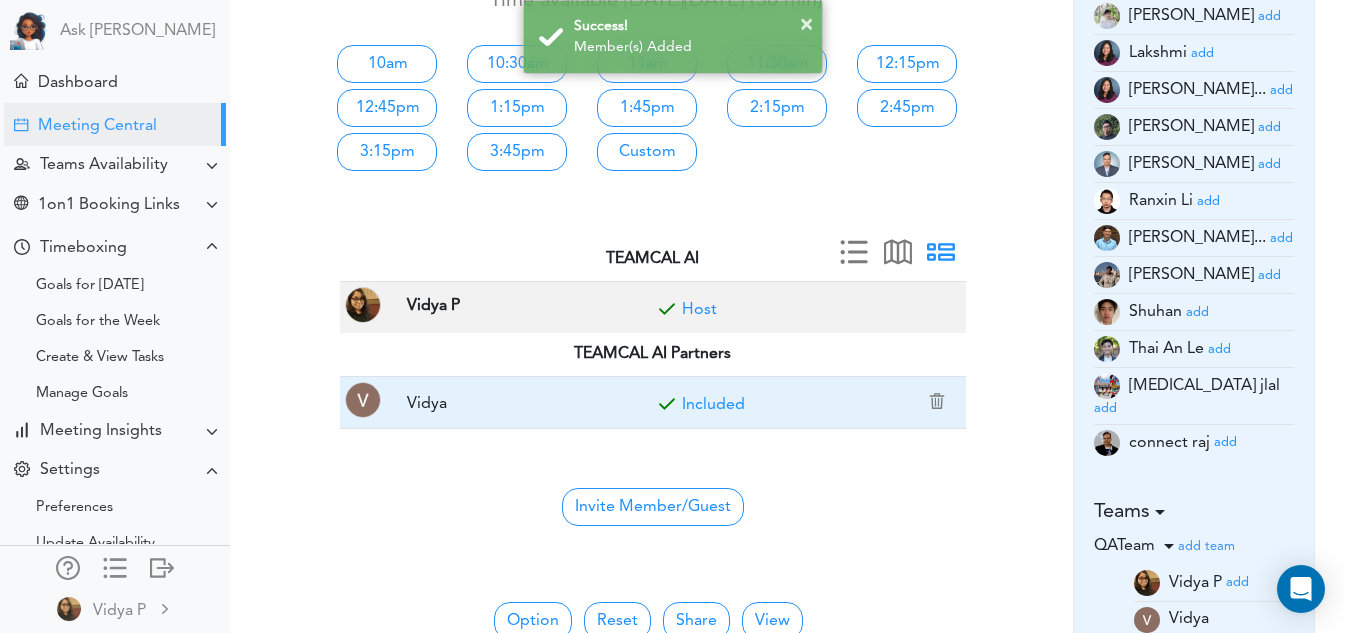 scroll, scrollTop: 0, scrollLeft: 0, axis: both 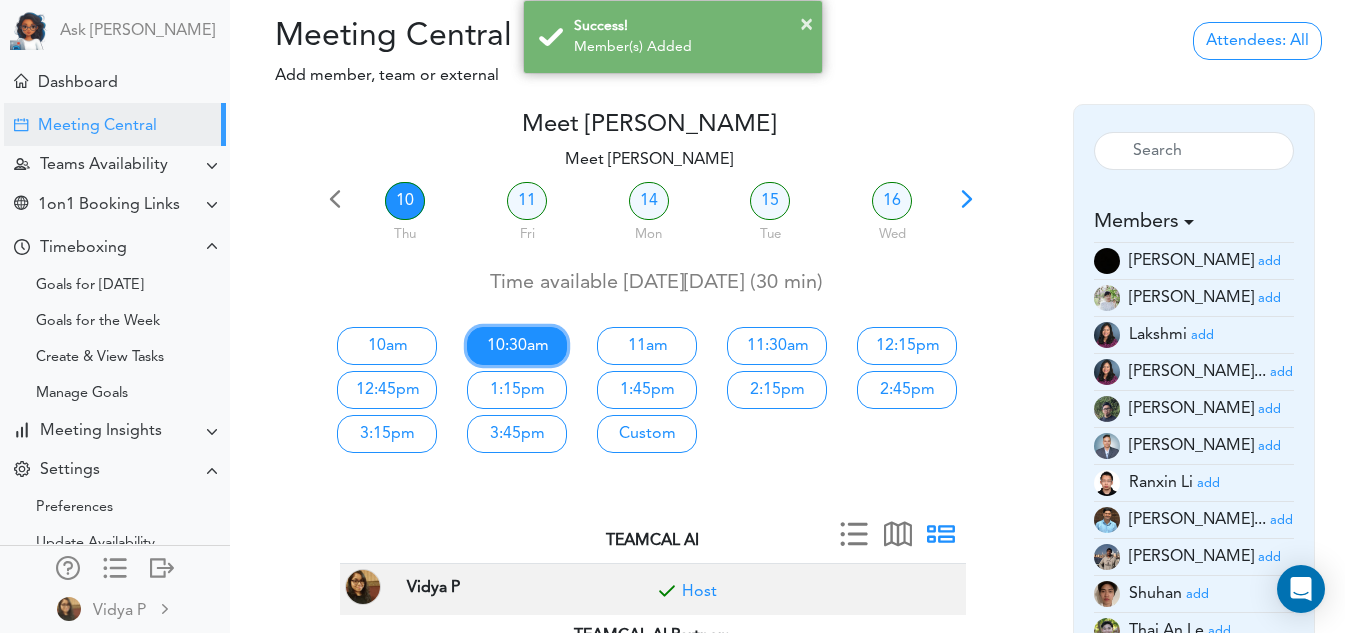 click on "10:30am" at bounding box center [517, 346] 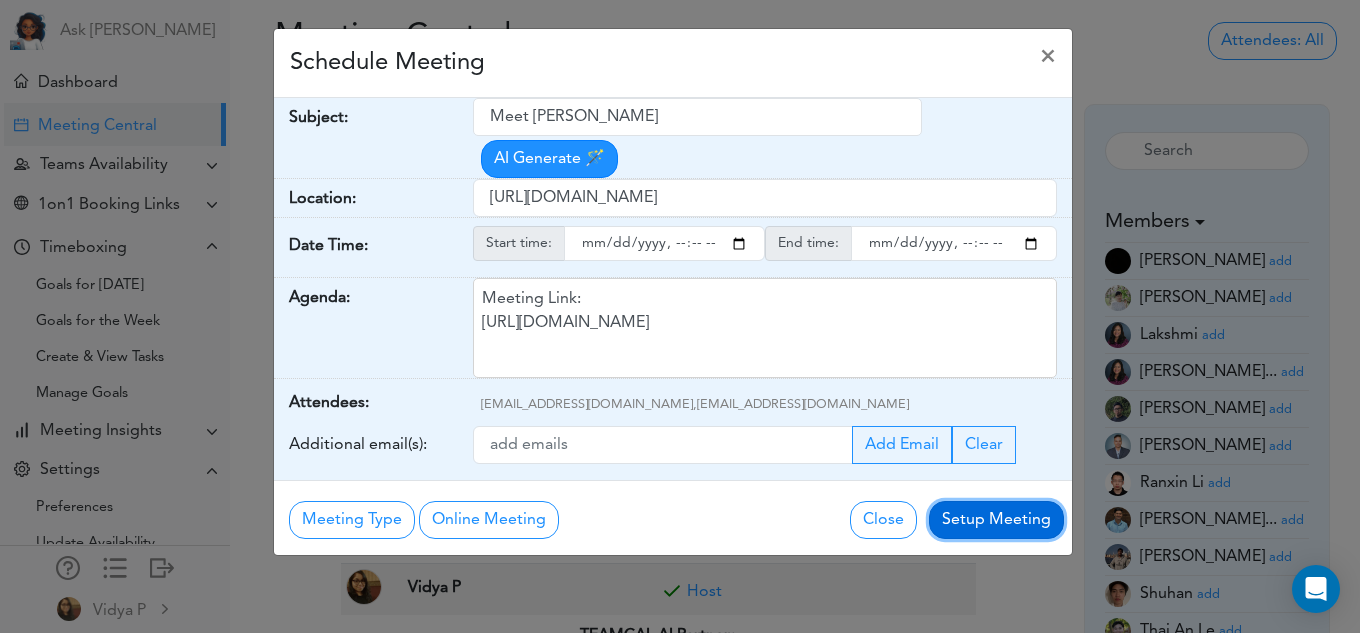 click on "Setup Meeting" at bounding box center (996, 520) 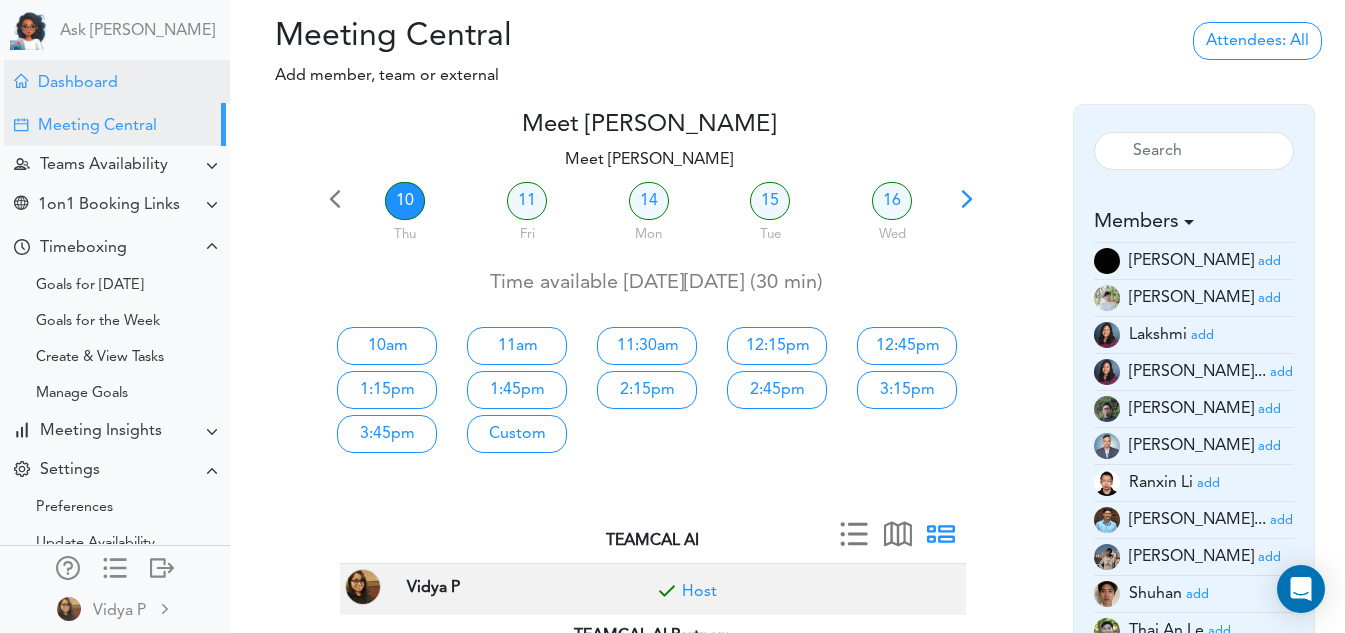 click on "Dashboard" at bounding box center [117, 81] 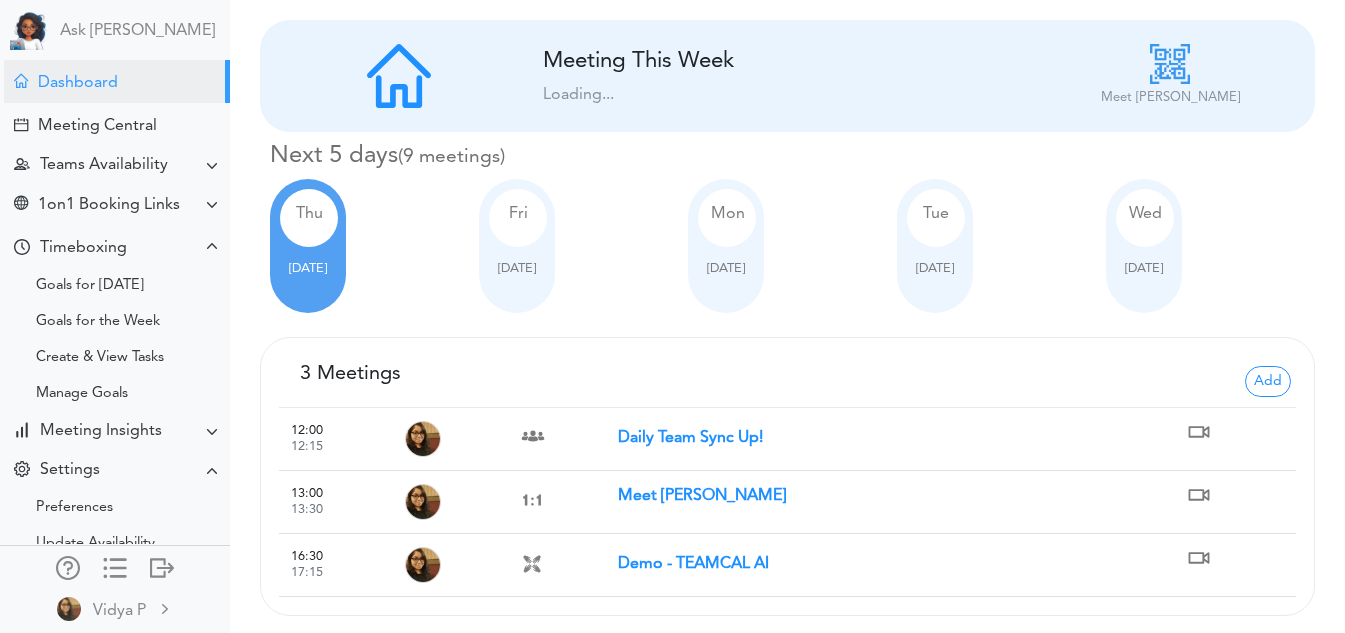 scroll, scrollTop: 8, scrollLeft: 0, axis: vertical 